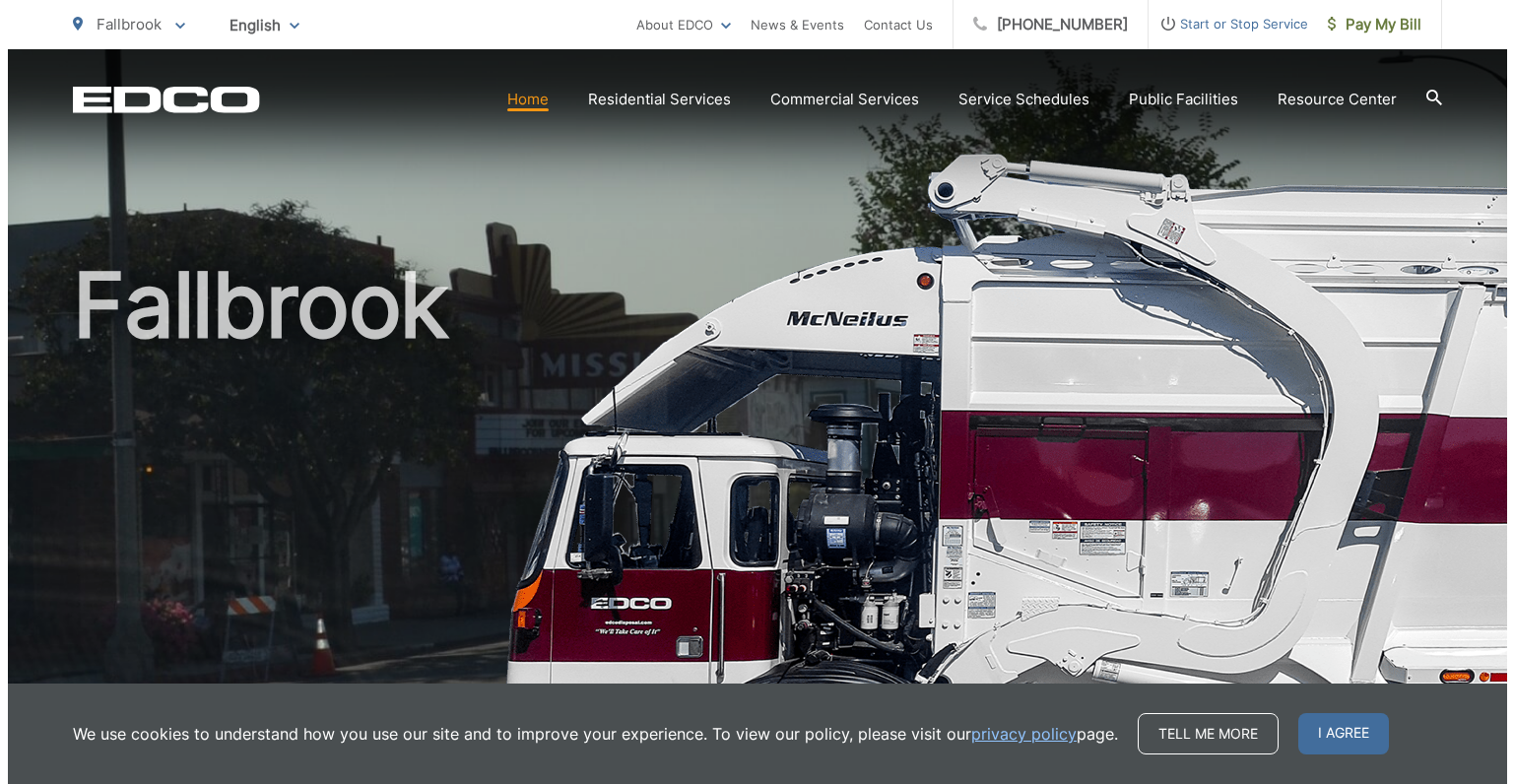scroll, scrollTop: 0, scrollLeft: 0, axis: both 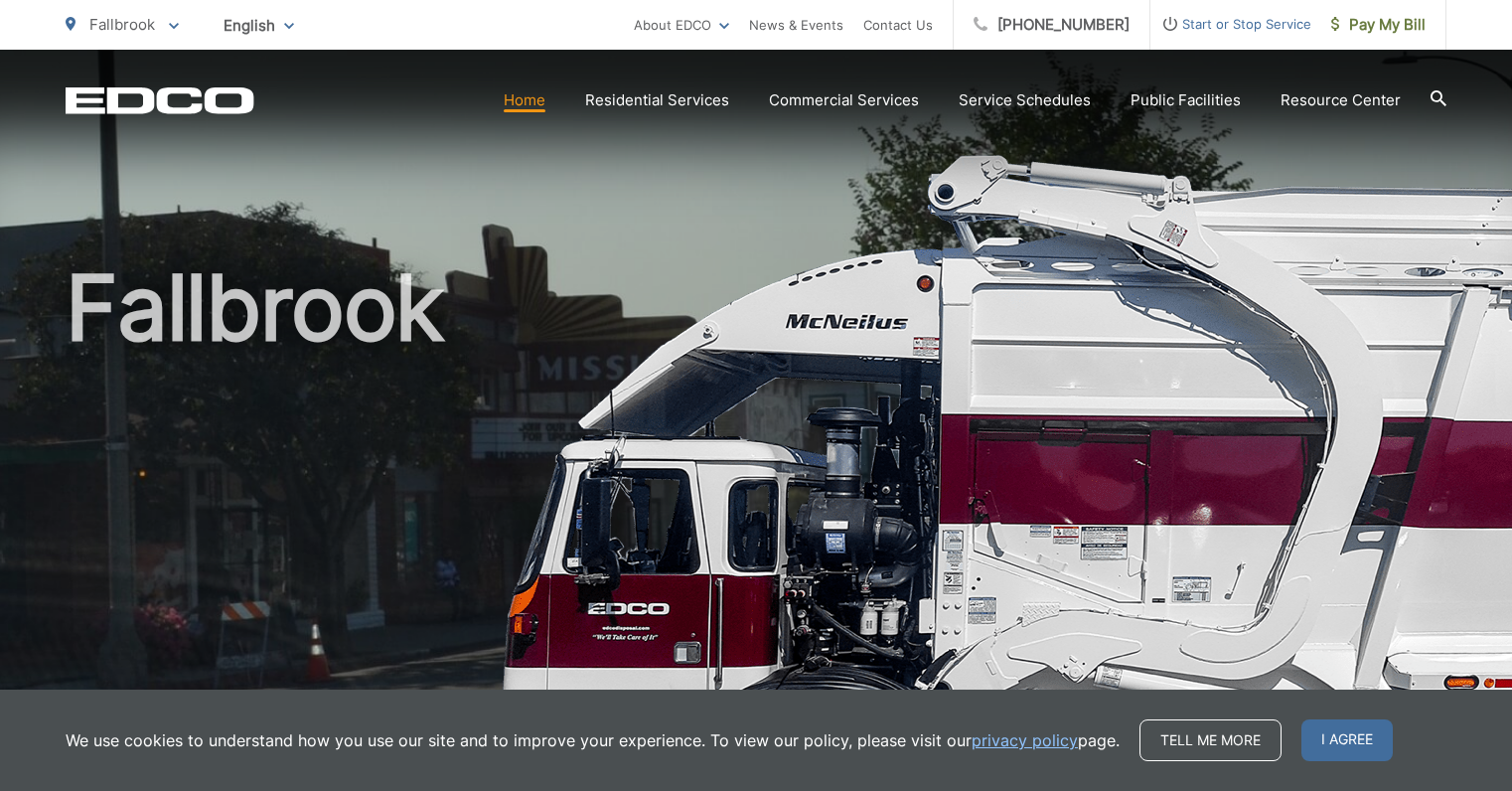 click on "Start or Stop Service" at bounding box center [1231, 24] 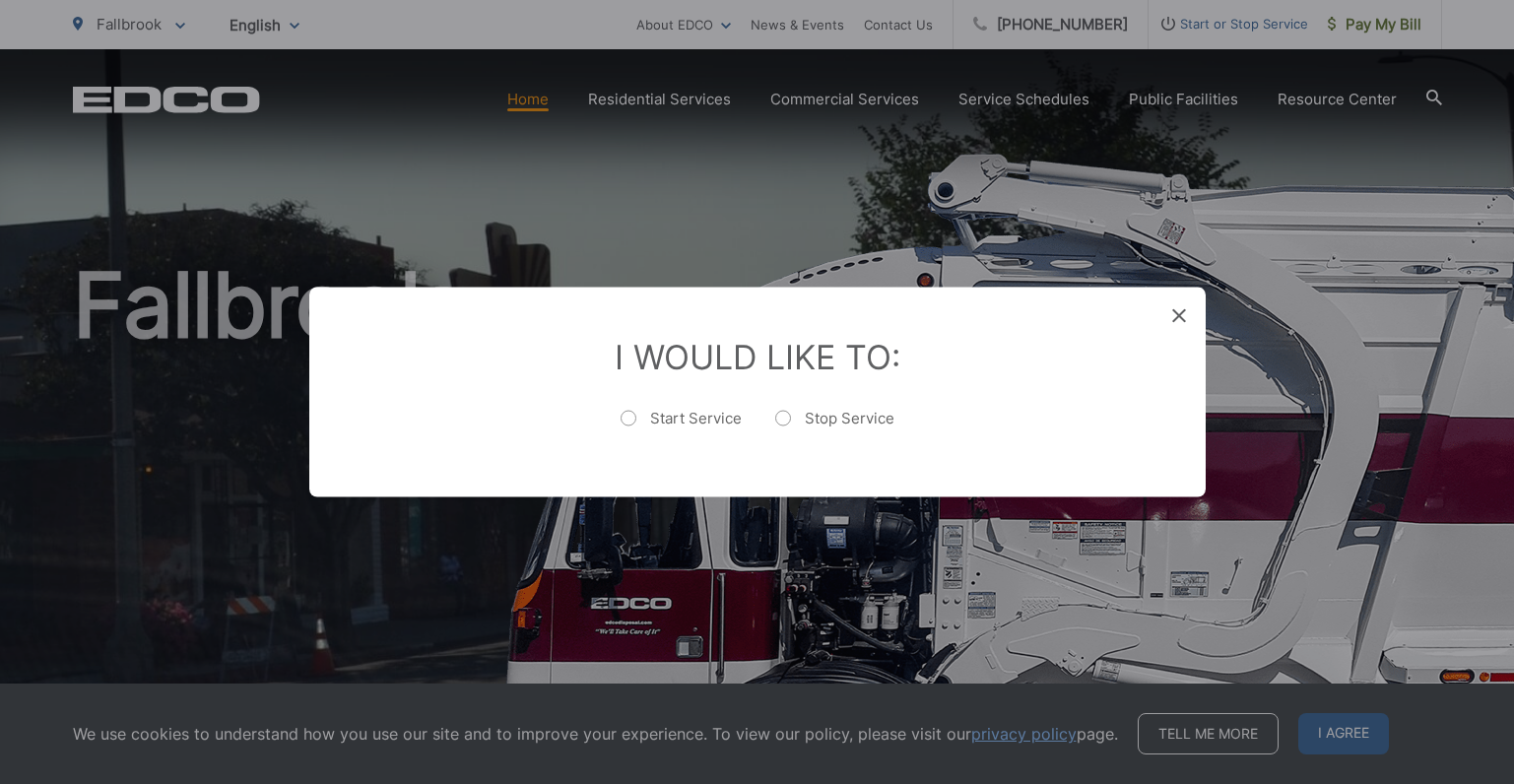 click on "Start Service" at bounding box center (681, 428) 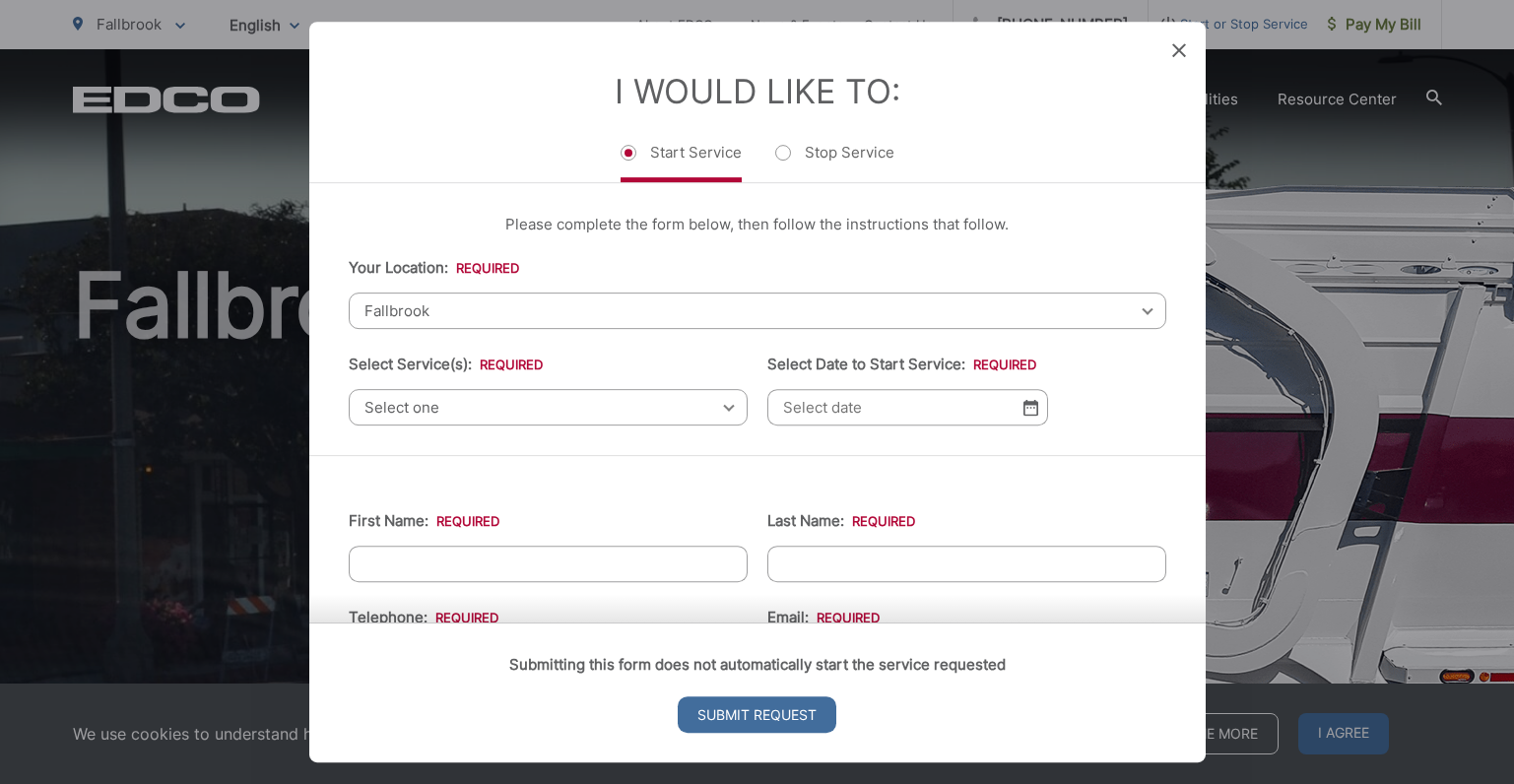 click on "Select one" at bounding box center [548, 407] 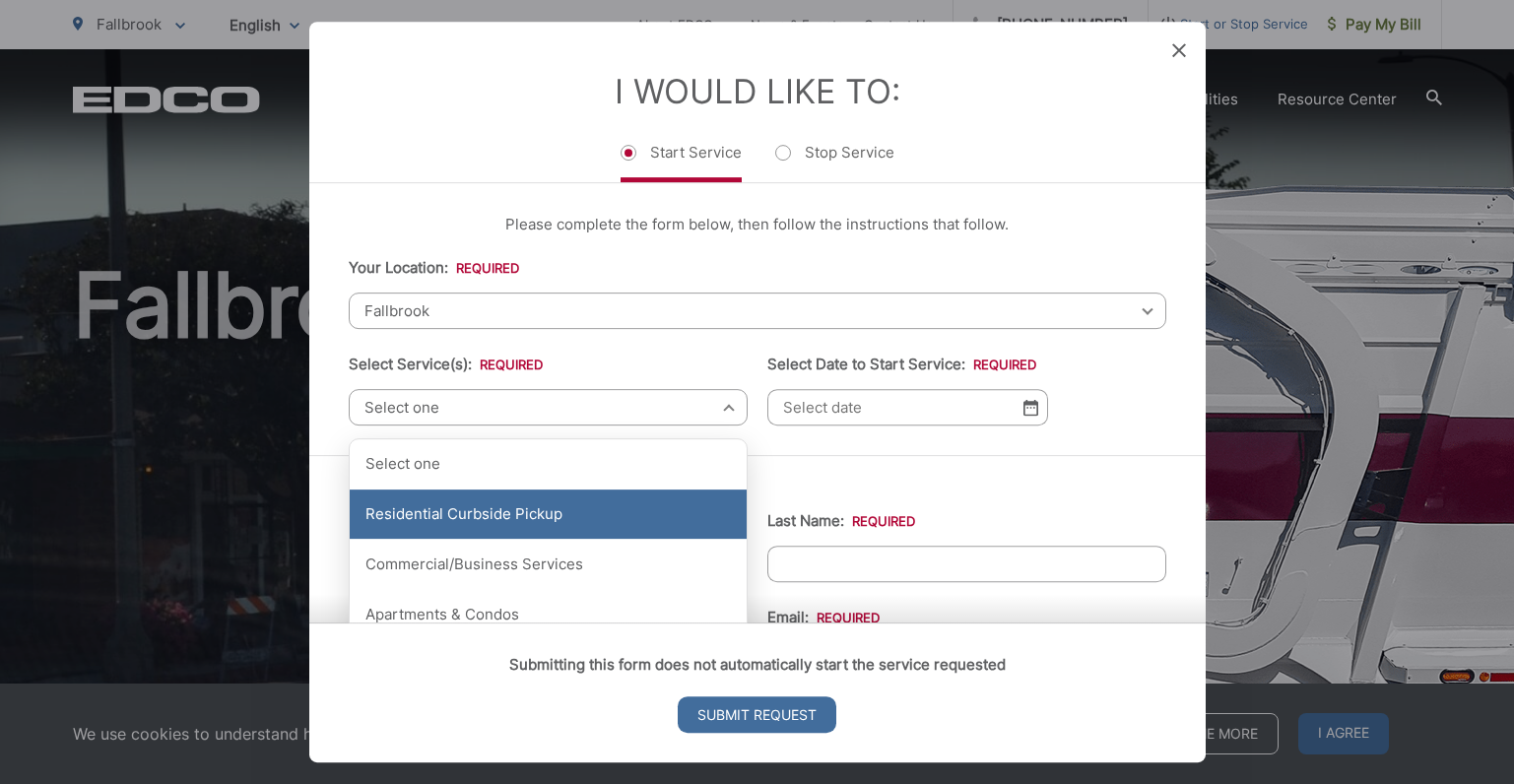 click on "Residential Curbside Pickup" at bounding box center (548, 514) 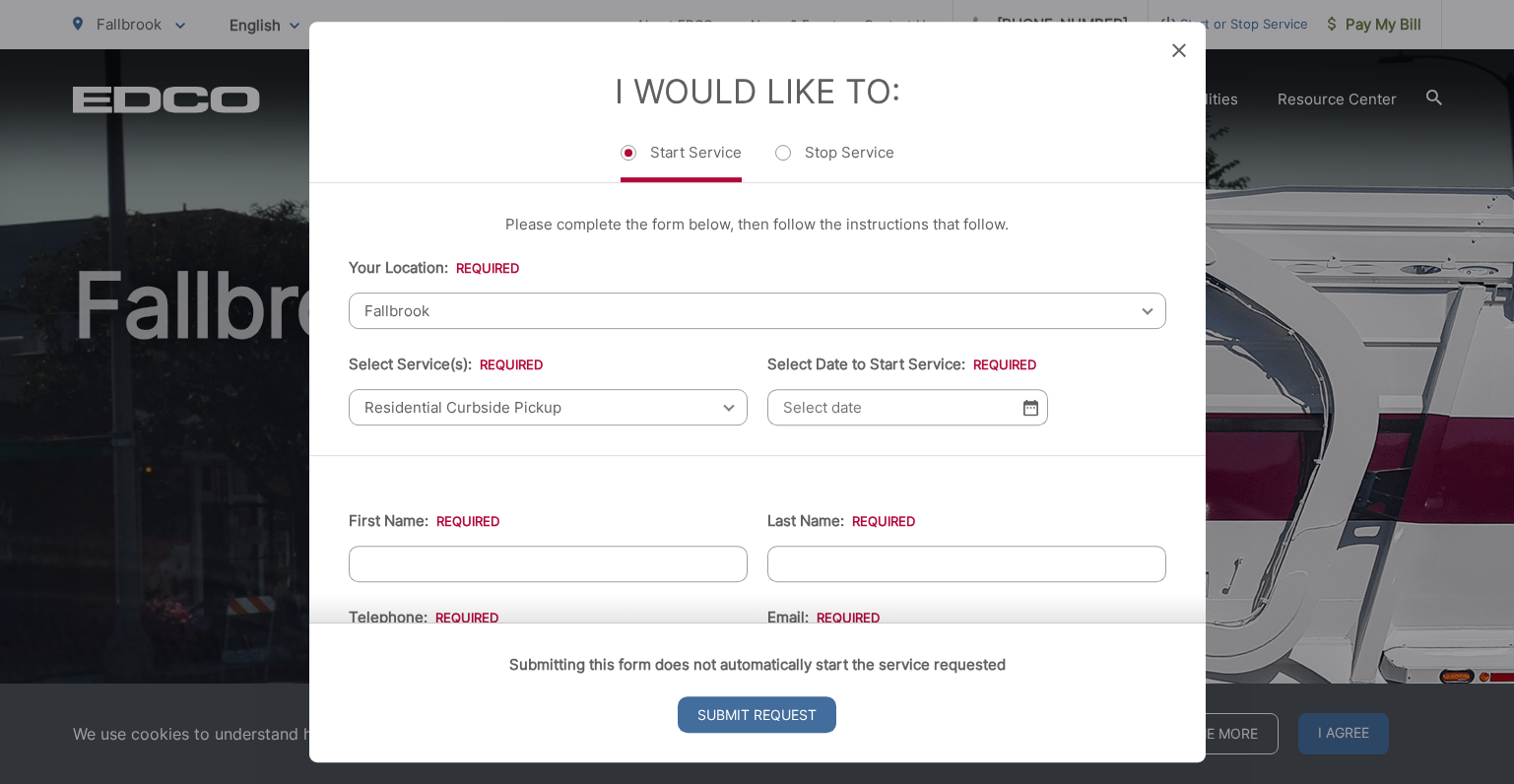click at bounding box center [1030, 407] 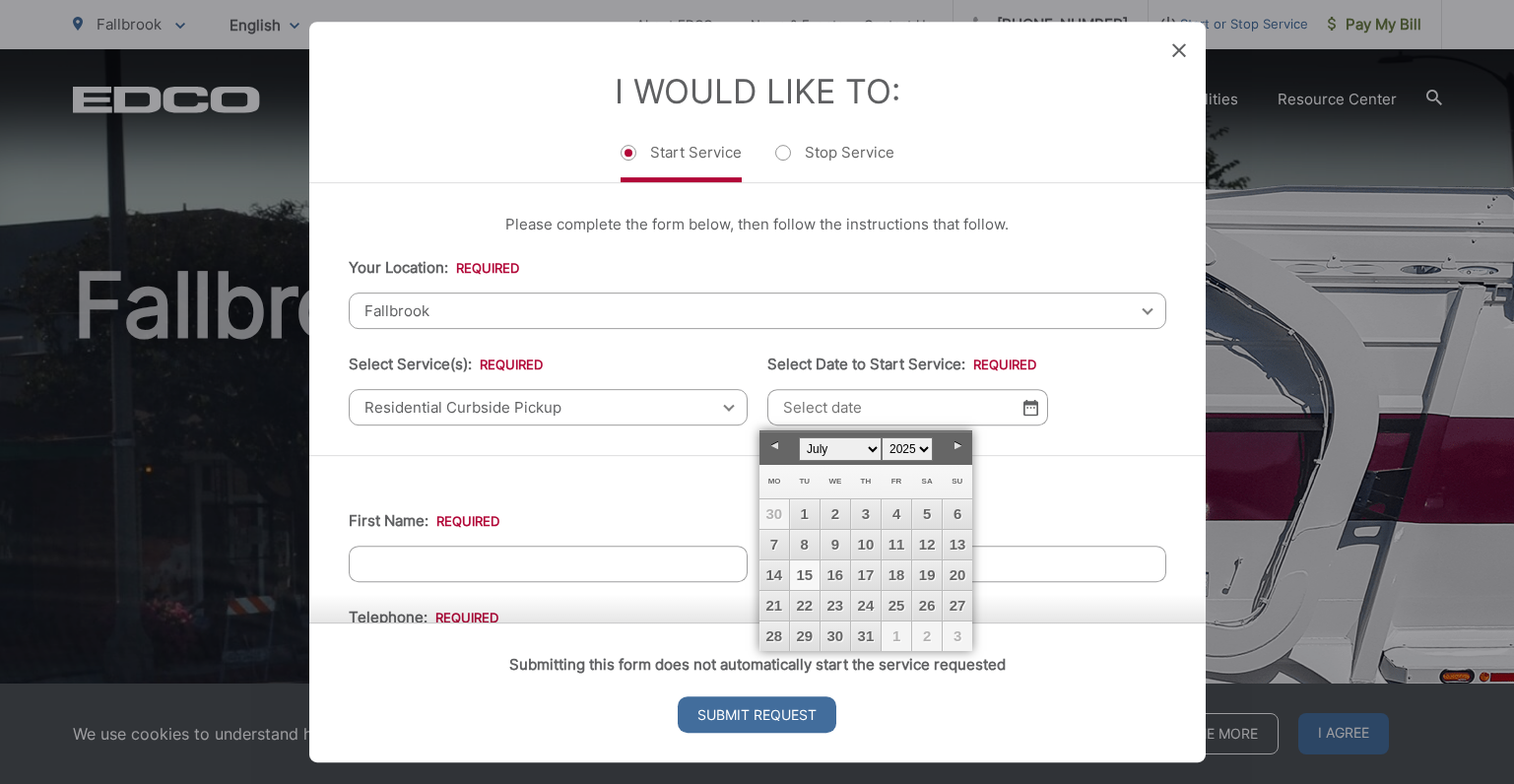 click on "15" at bounding box center (805, 575) 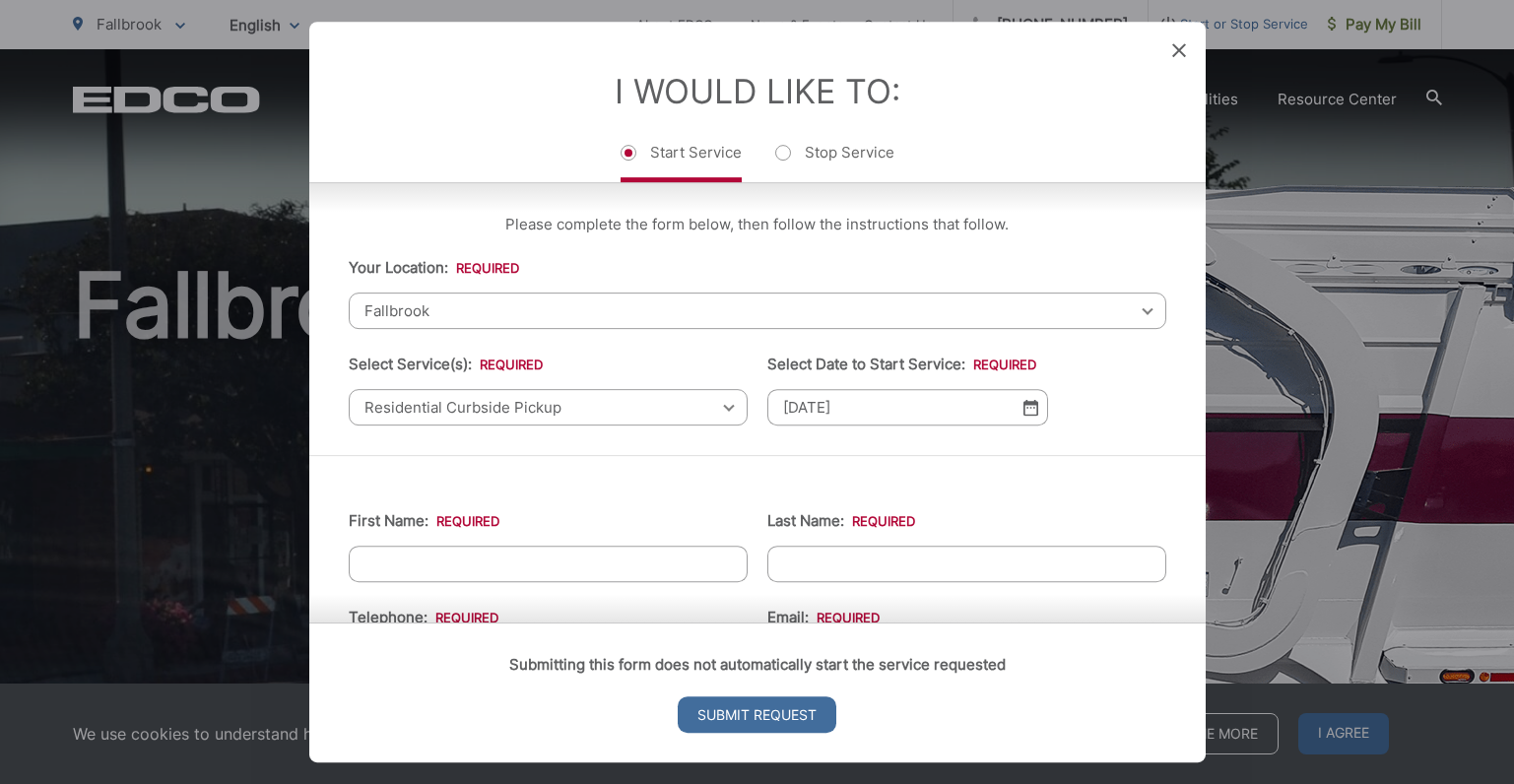 scroll, scrollTop: 98, scrollLeft: 0, axis: vertical 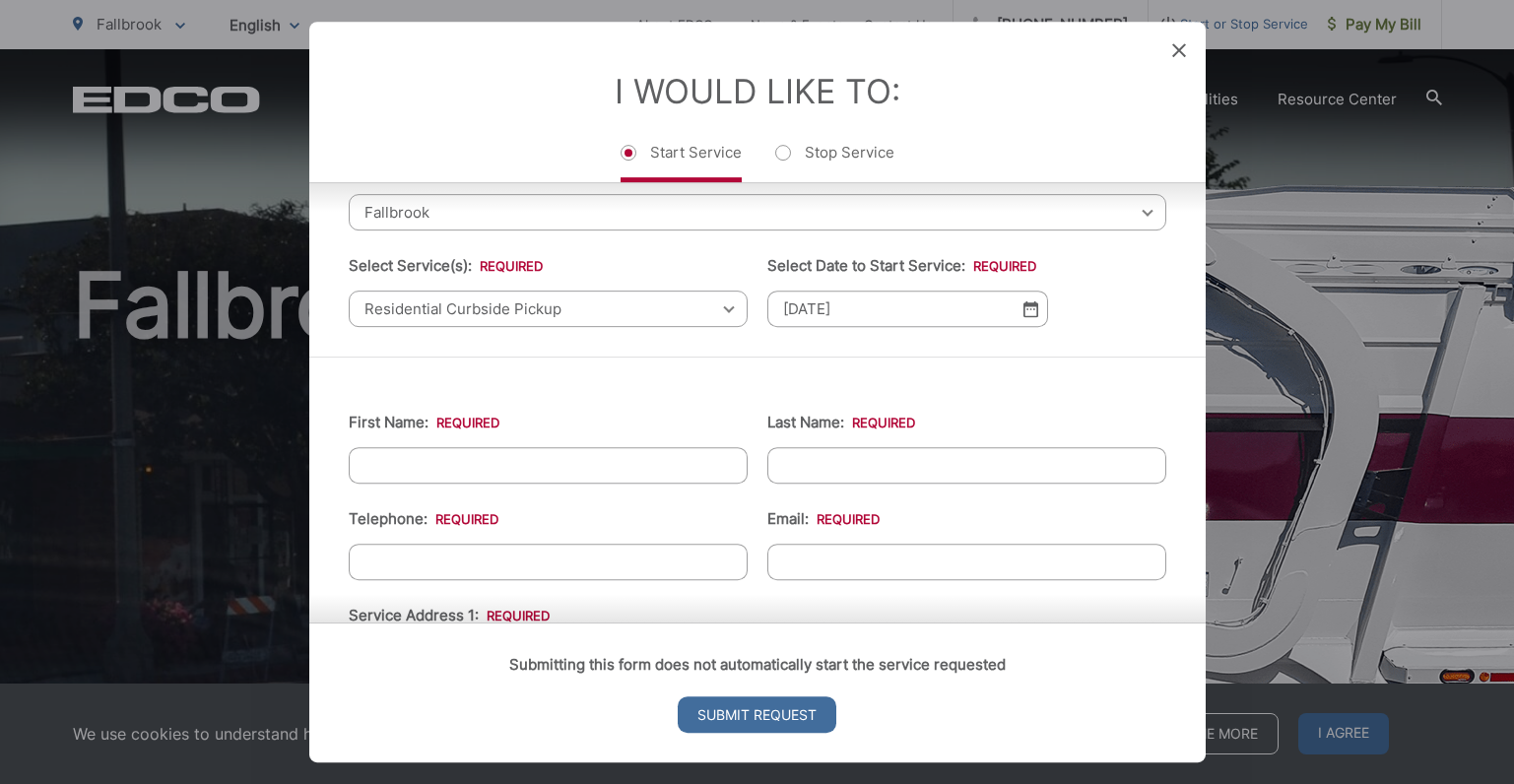 click on "First Name: *" at bounding box center (548, 465) 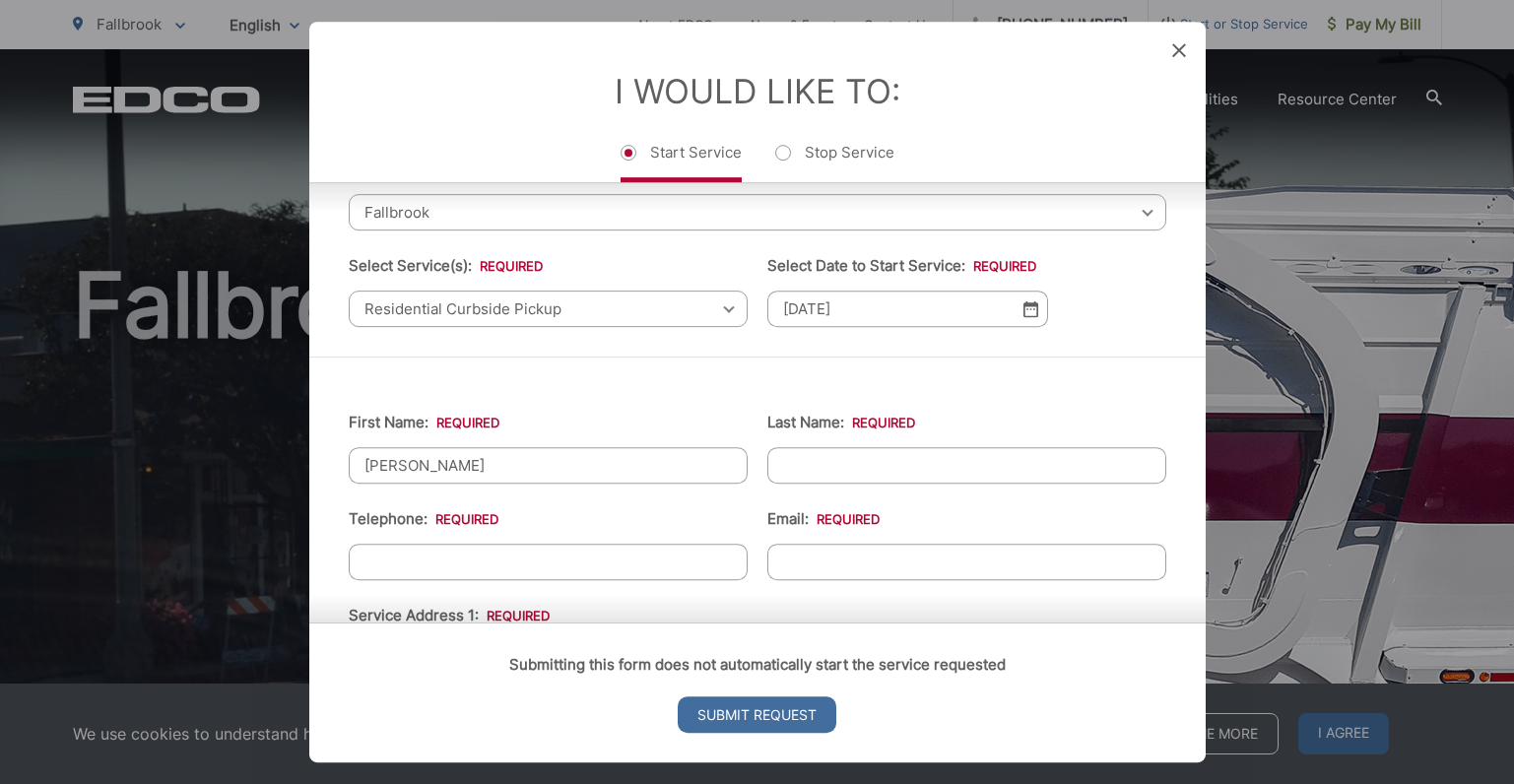 type on "Brandon" 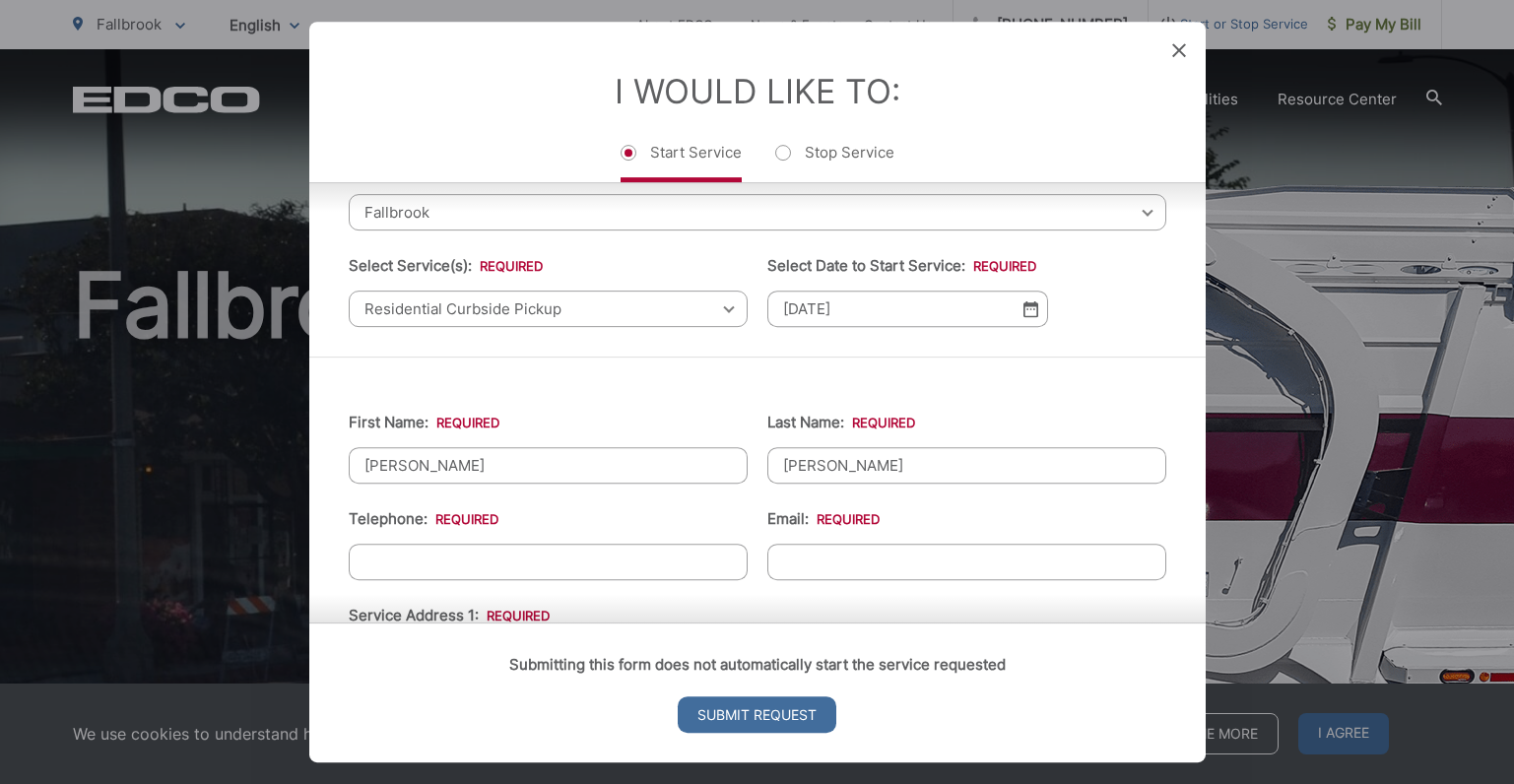 type on "Sapia" 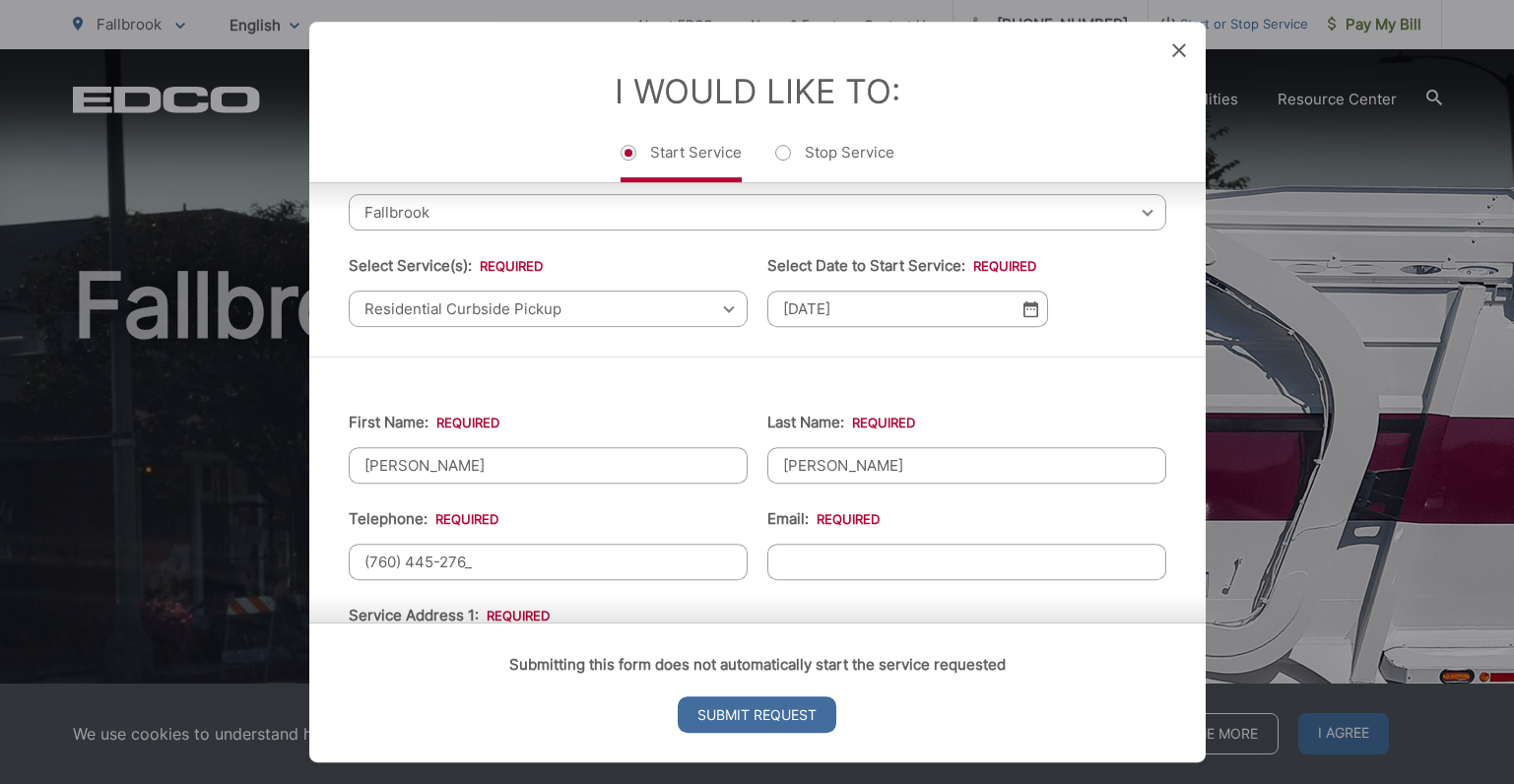 type on "(760) 445-2769" 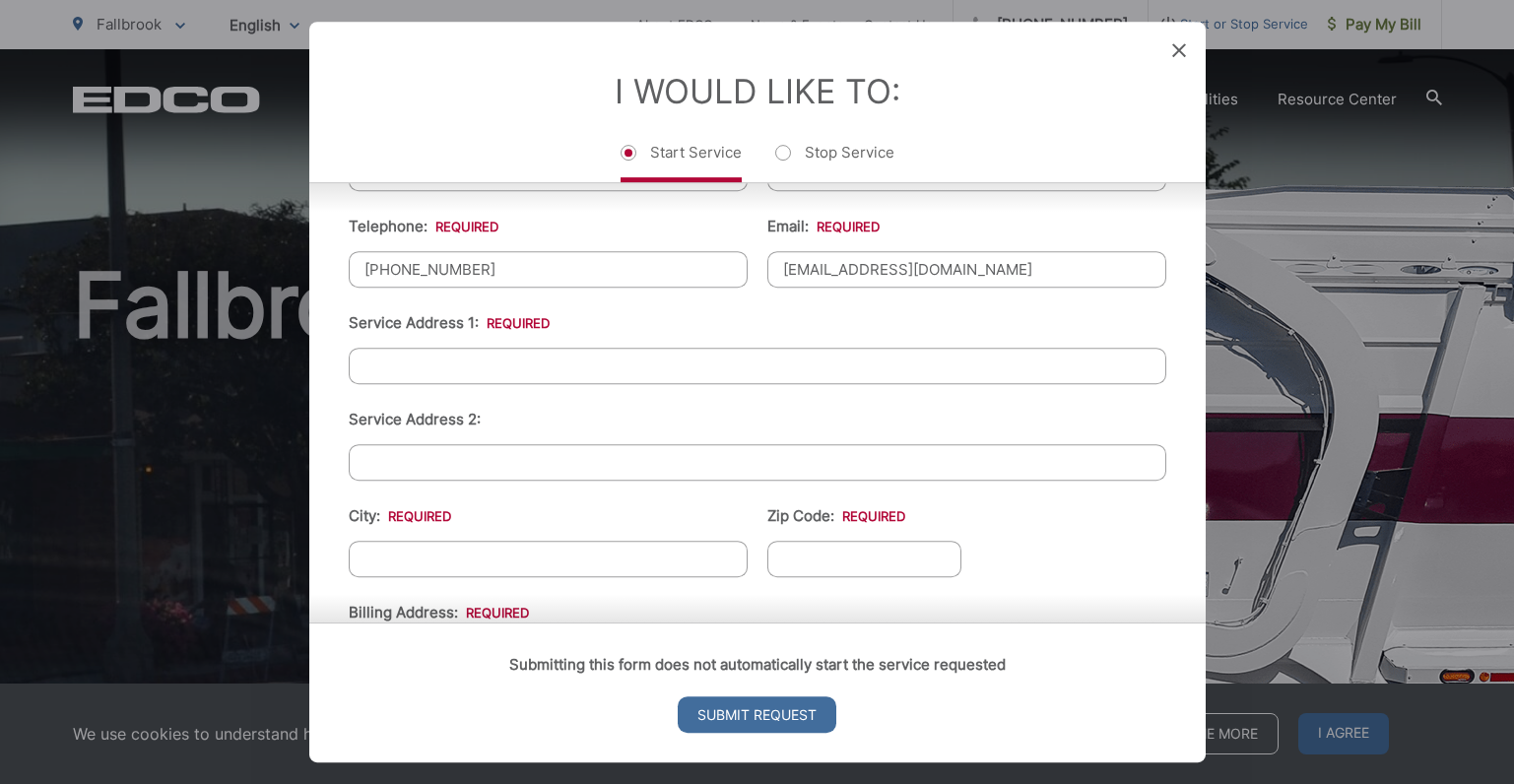scroll, scrollTop: 394, scrollLeft: 0, axis: vertical 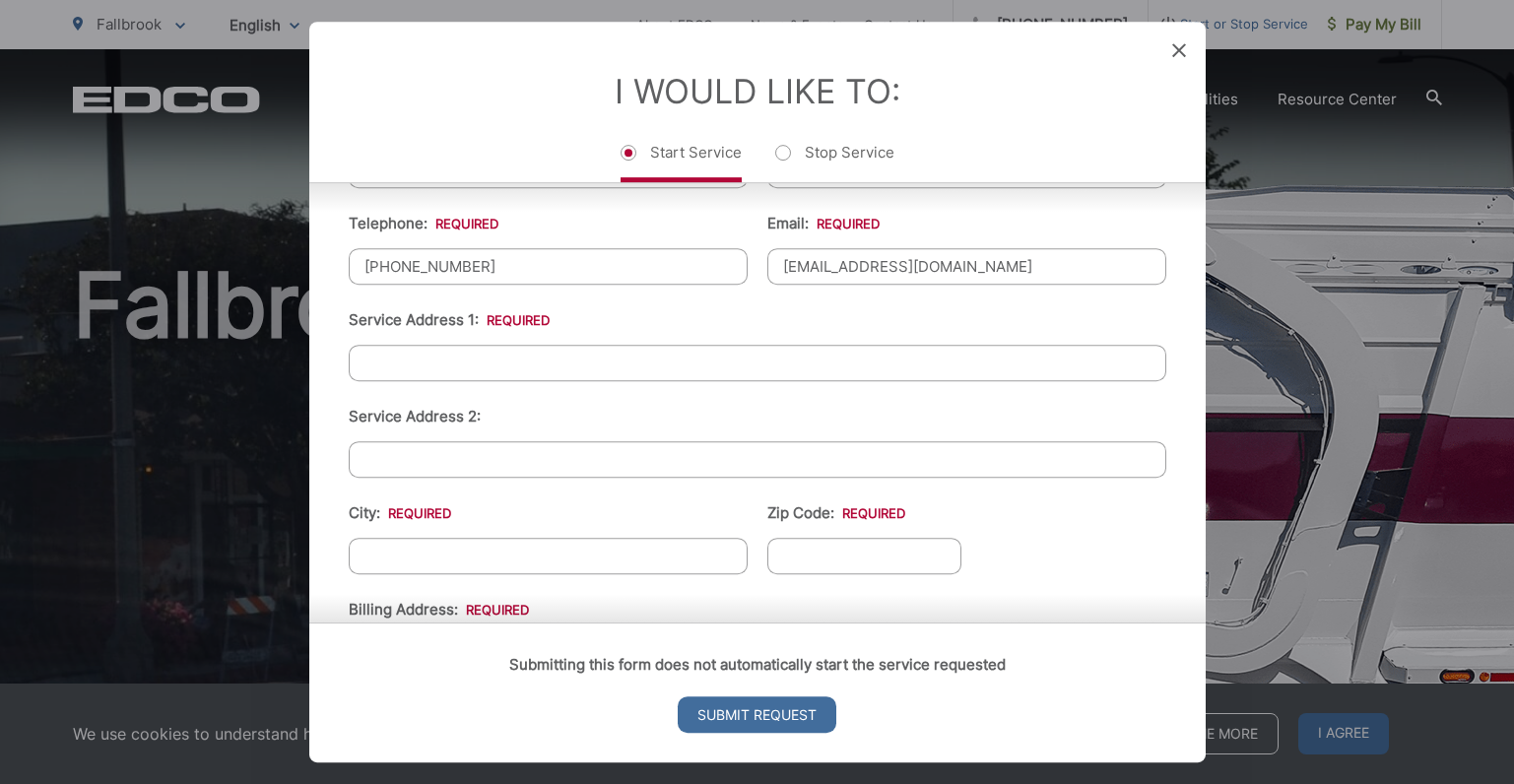 type on "bsapia@gmail.com" 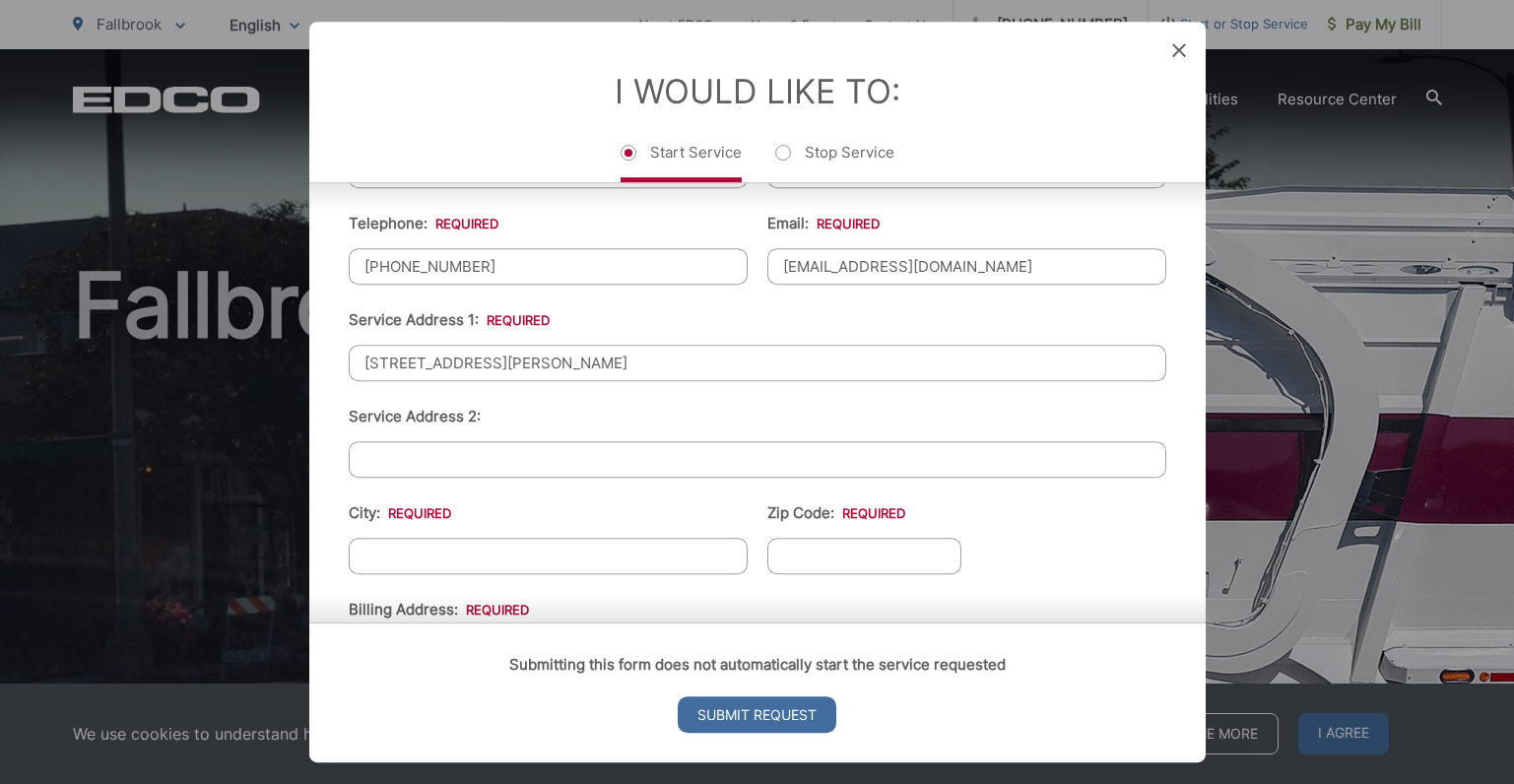 type on "4920 Dulin Rd" 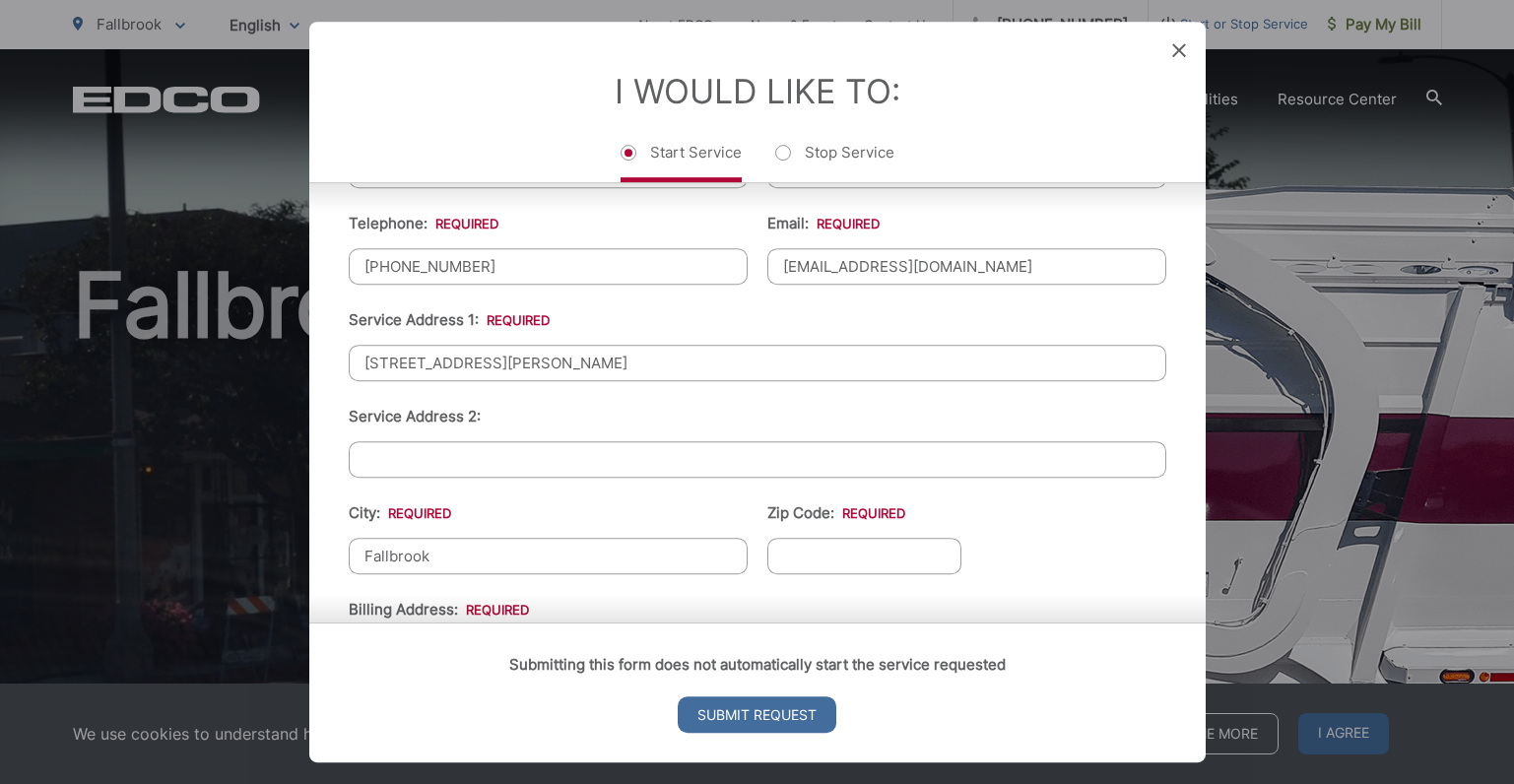 type on "Fallbrook" 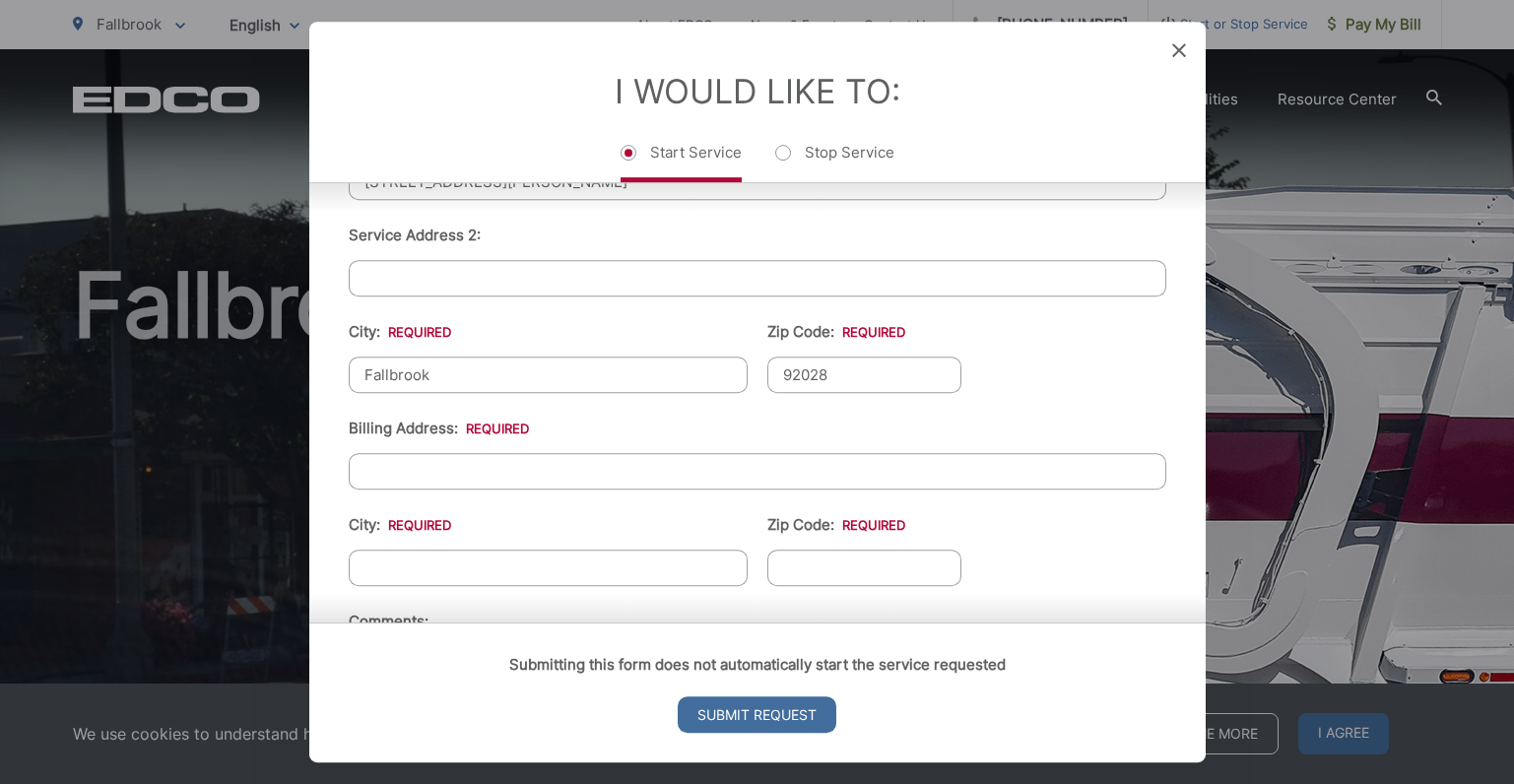 scroll, scrollTop: 591, scrollLeft: 0, axis: vertical 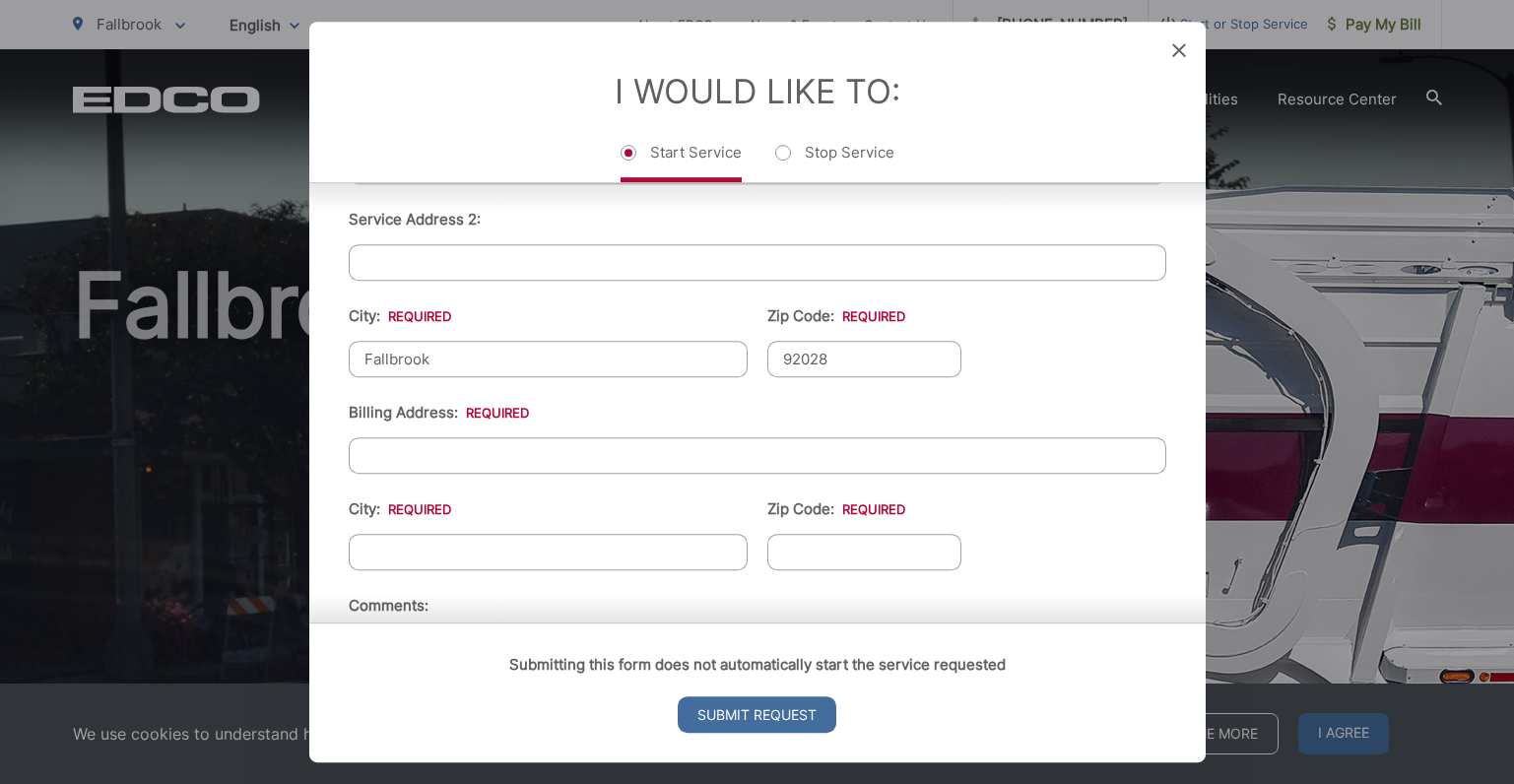 type on "92028" 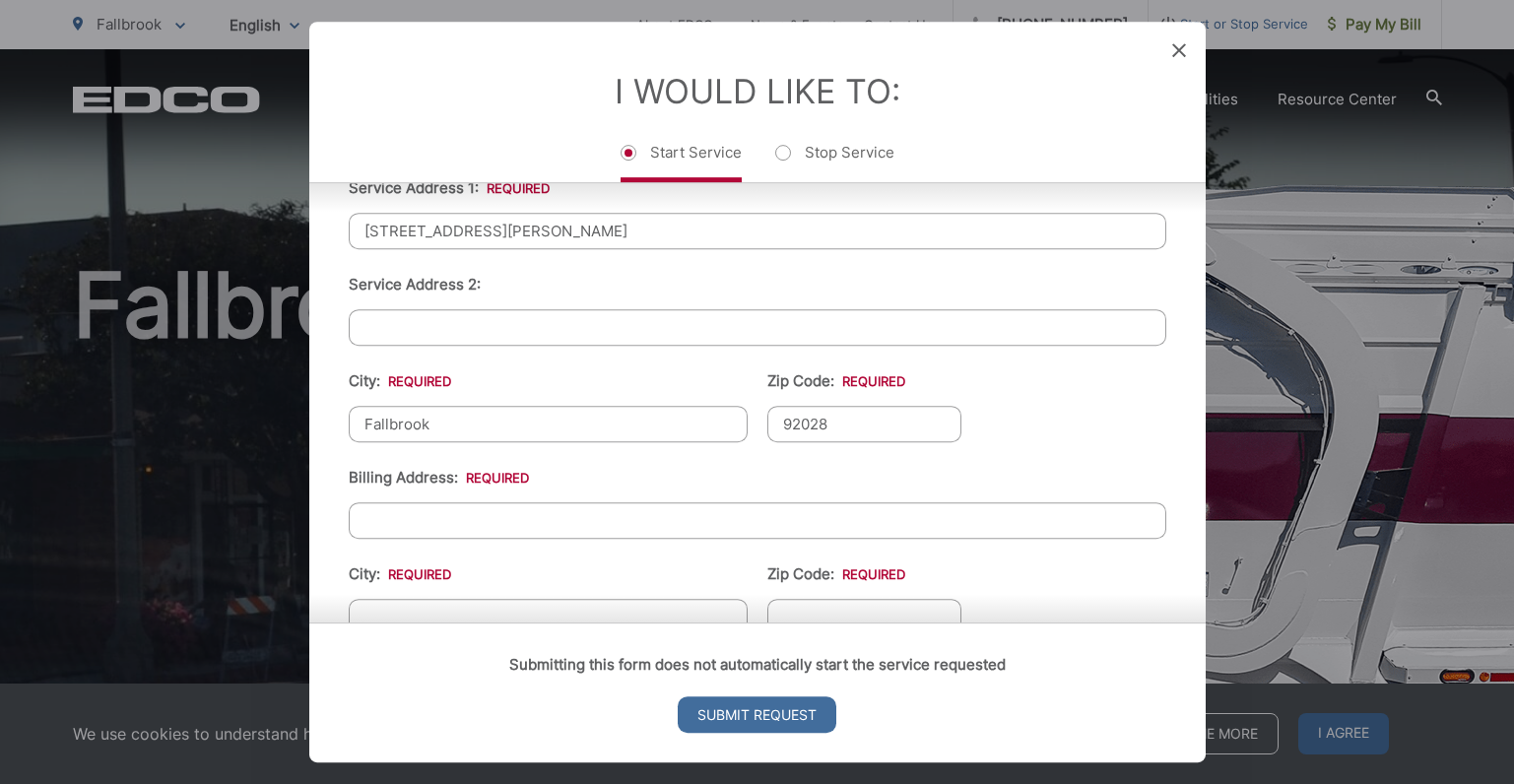 scroll, scrollTop: 492, scrollLeft: 0, axis: vertical 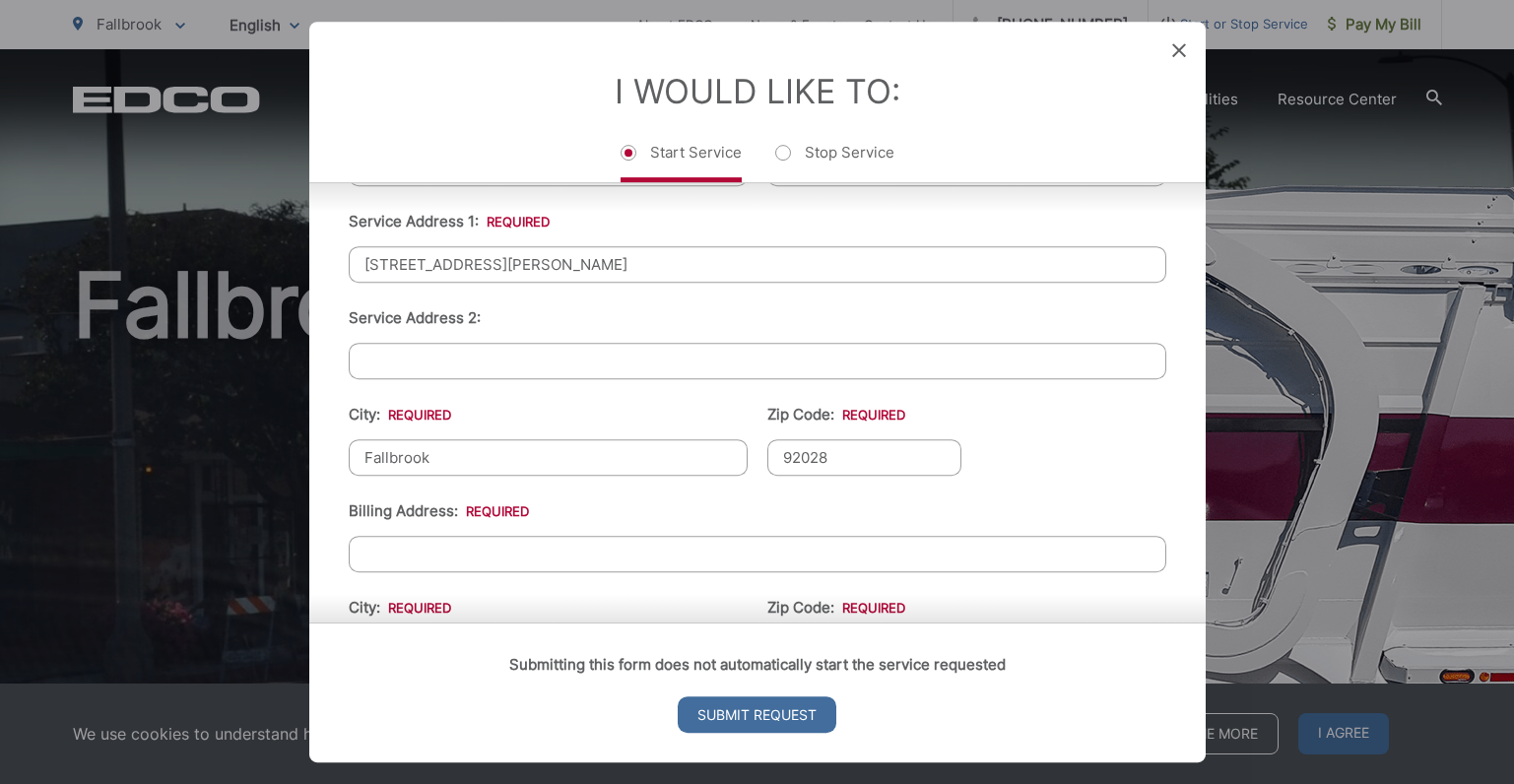 drag, startPoint x: 506, startPoint y: 266, endPoint x: 364, endPoint y: 273, distance: 142.17243 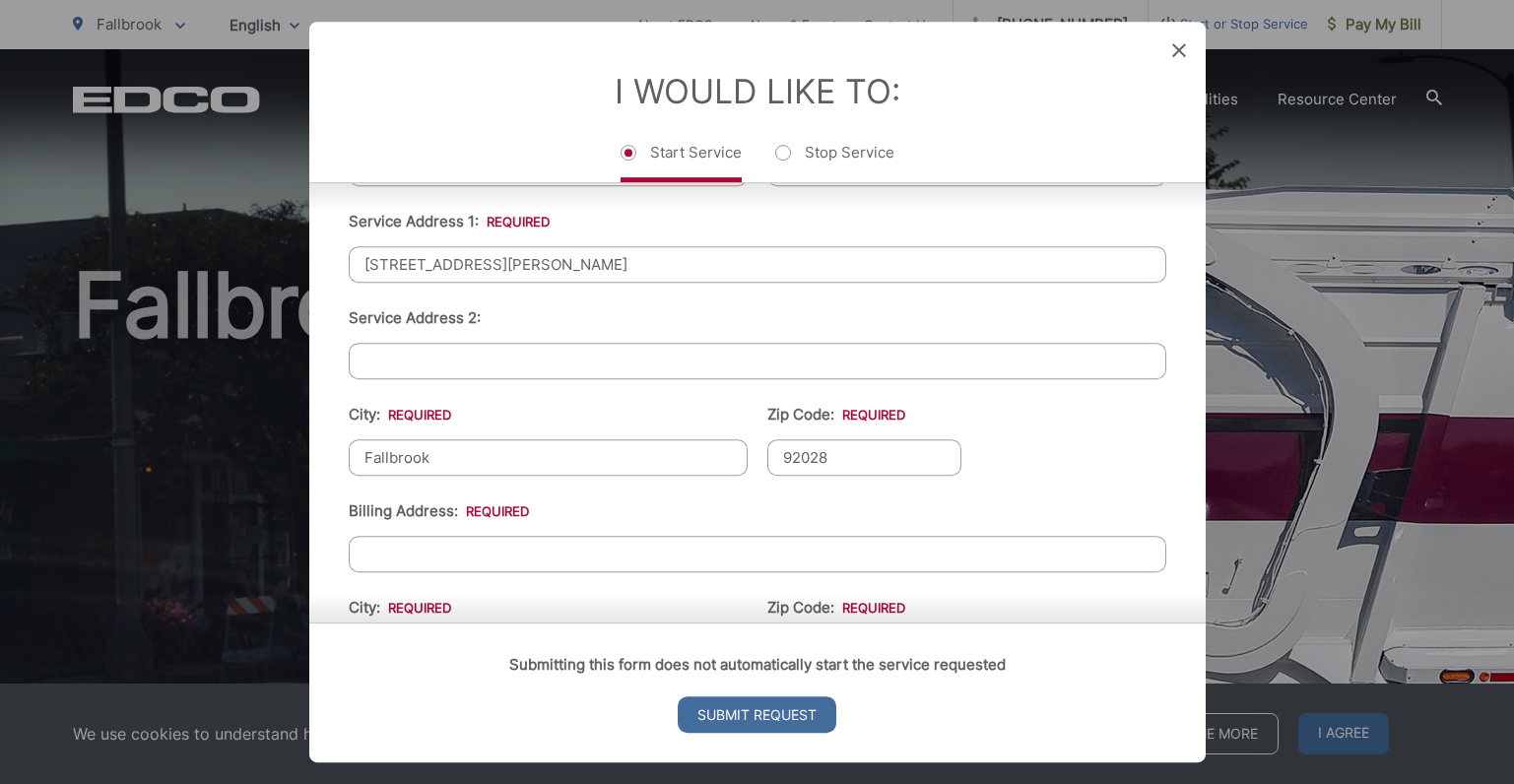 click on "Billing Address: *" at bounding box center [757, 554] 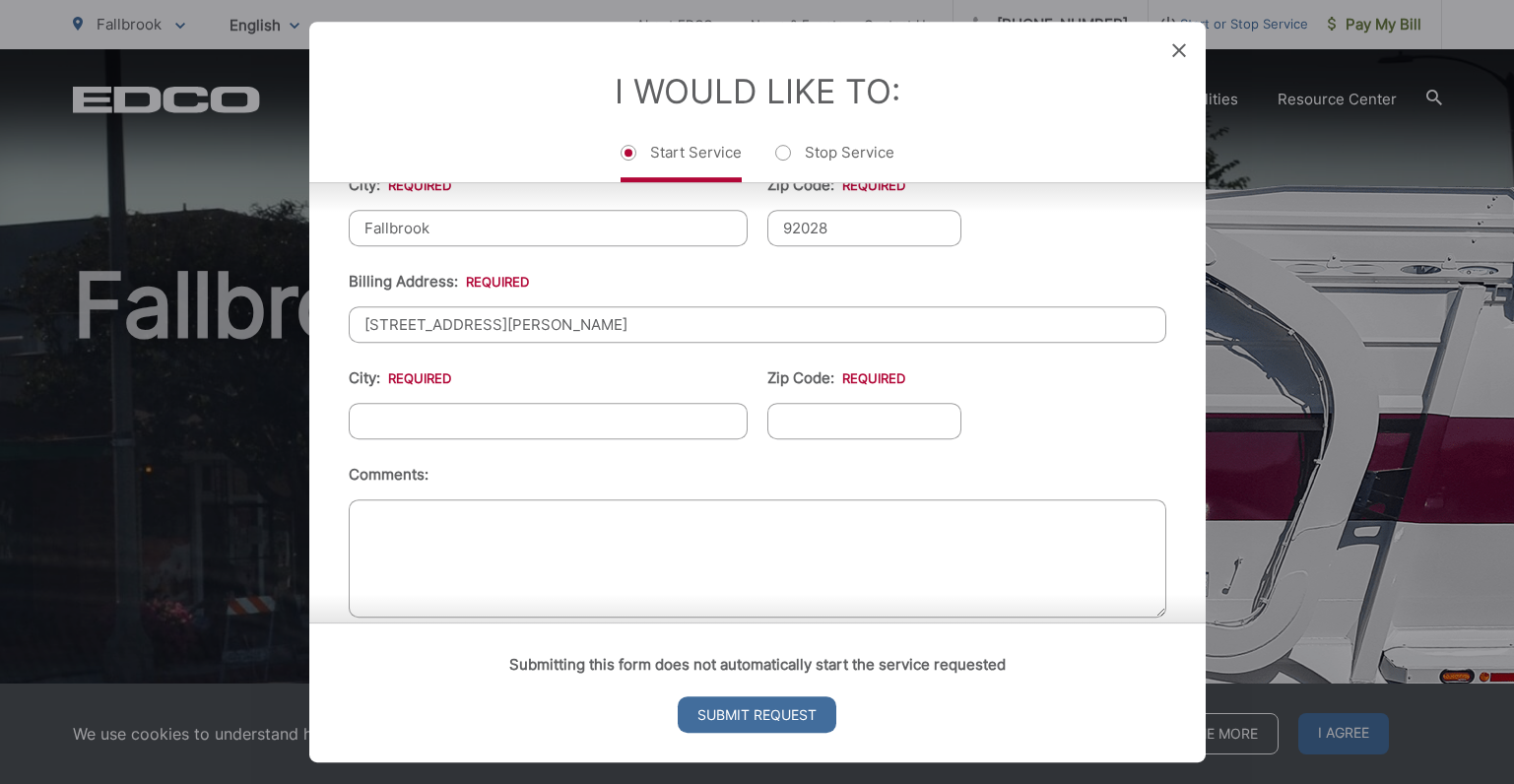 scroll, scrollTop: 753, scrollLeft: 0, axis: vertical 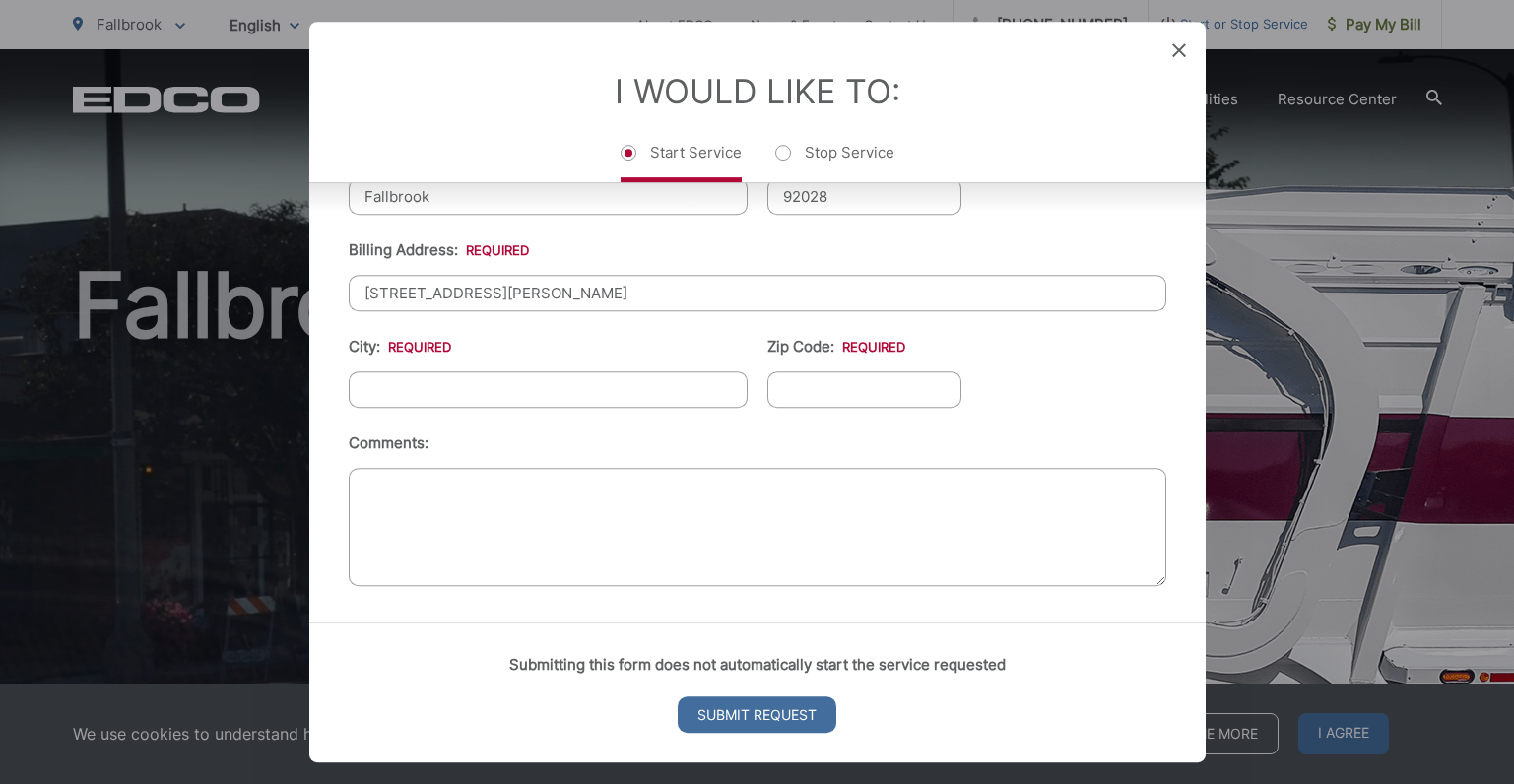 type on "4920 Dulin Rd" 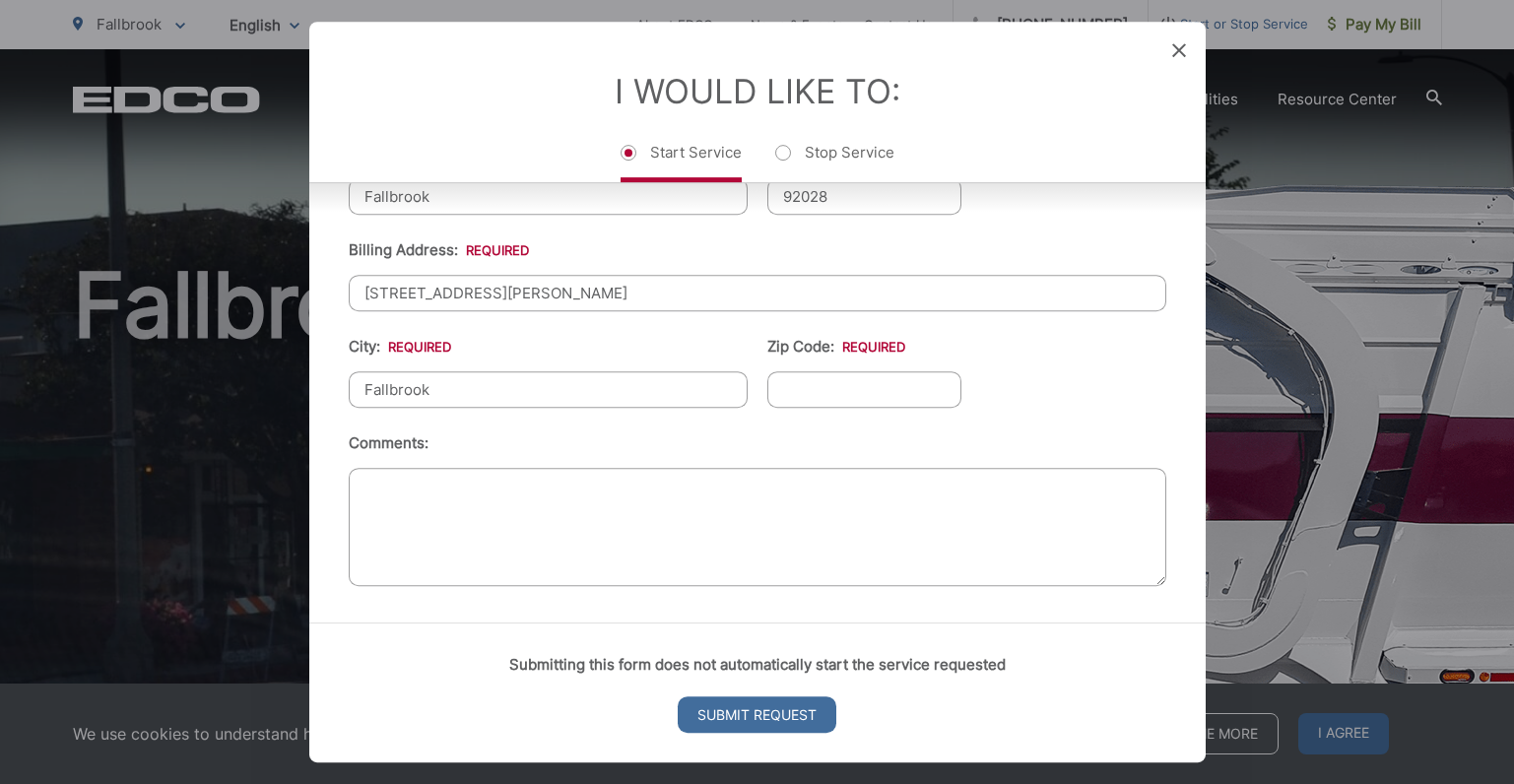 type on "Fallbrook" 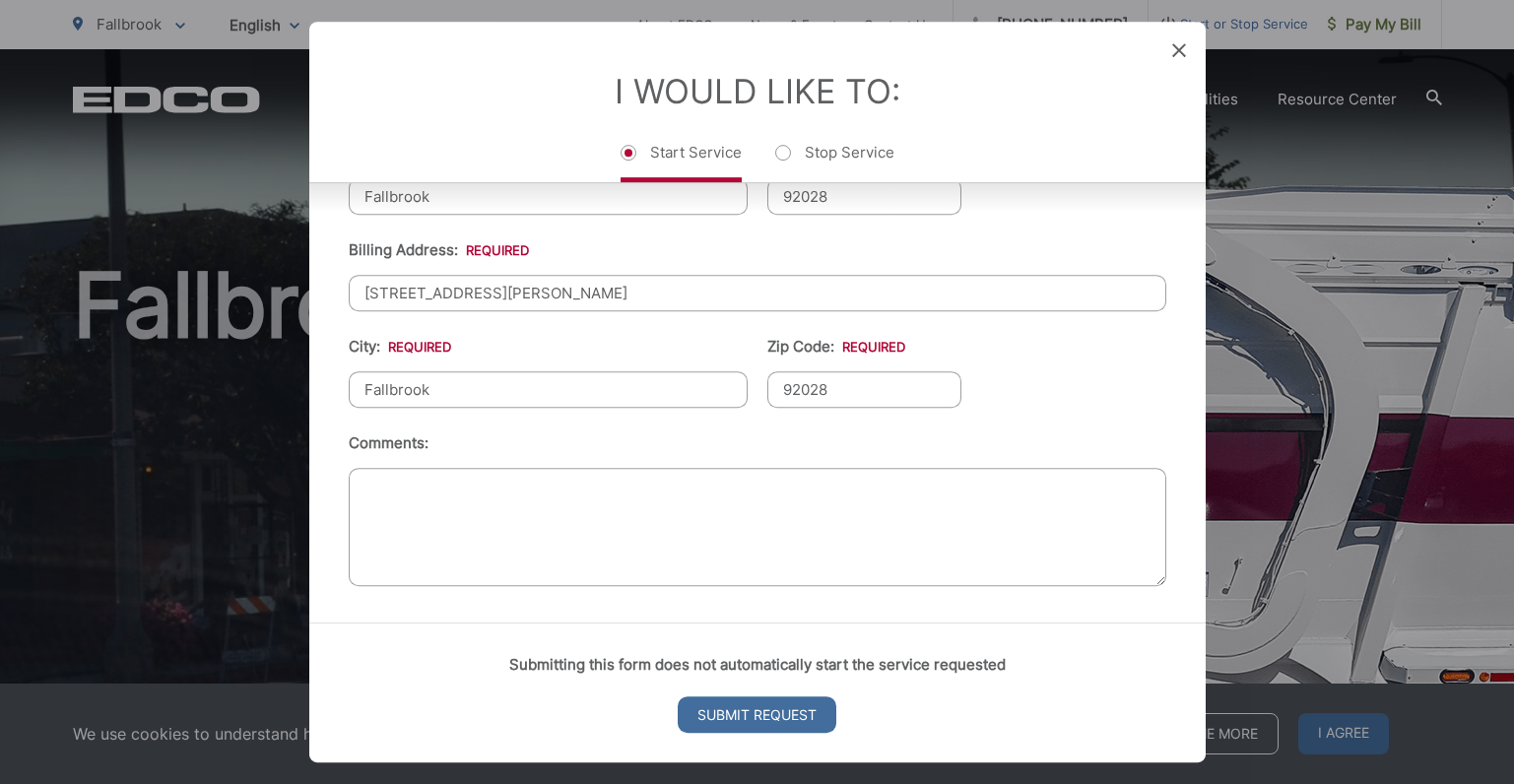 type on "92028" 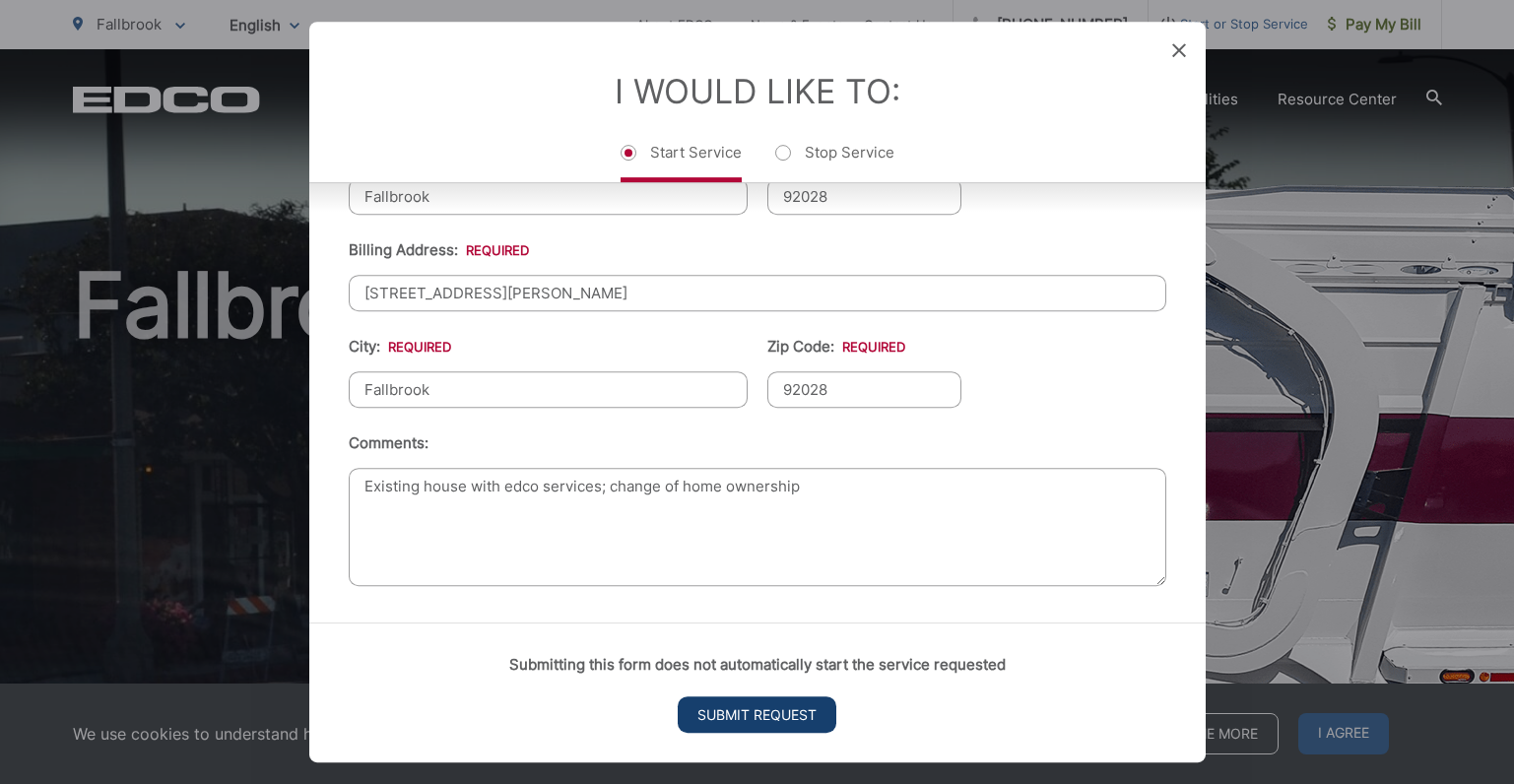 type on "Existing house with edco services; change of home ownership" 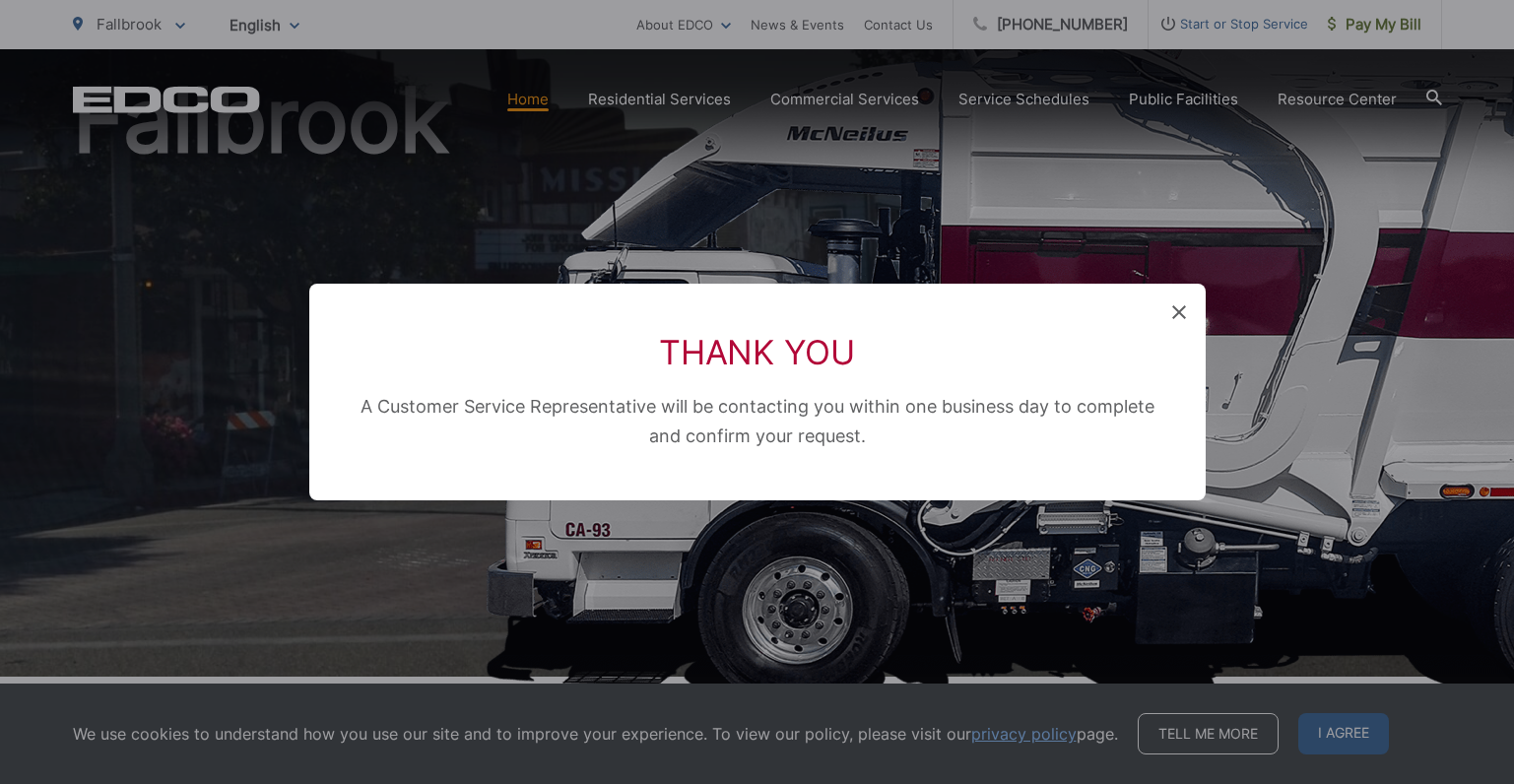 scroll, scrollTop: 0, scrollLeft: 0, axis: both 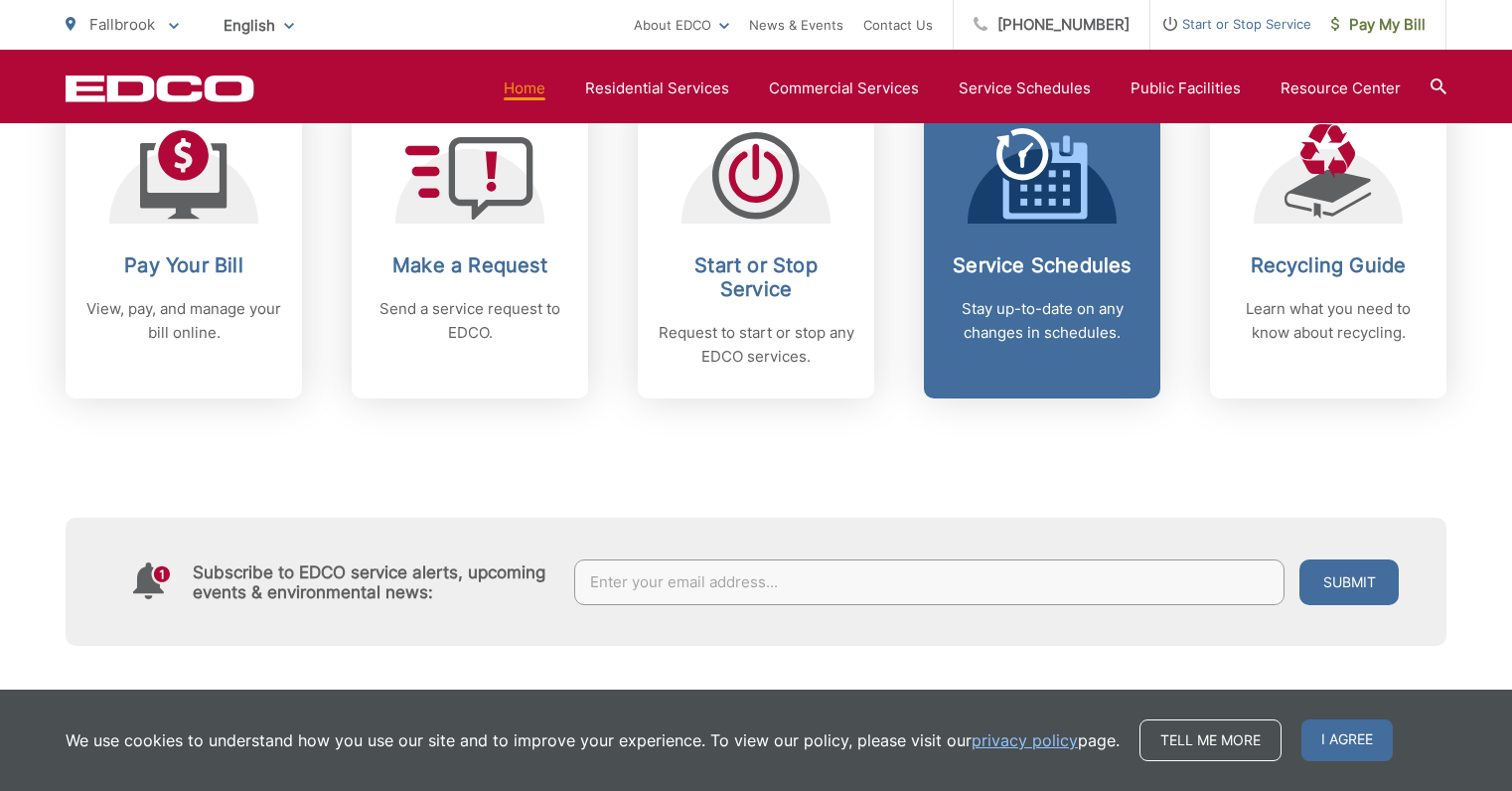 click on "Service Schedules
Stay up-to-date on any changes in schedules." at bounding box center (1042, 299) 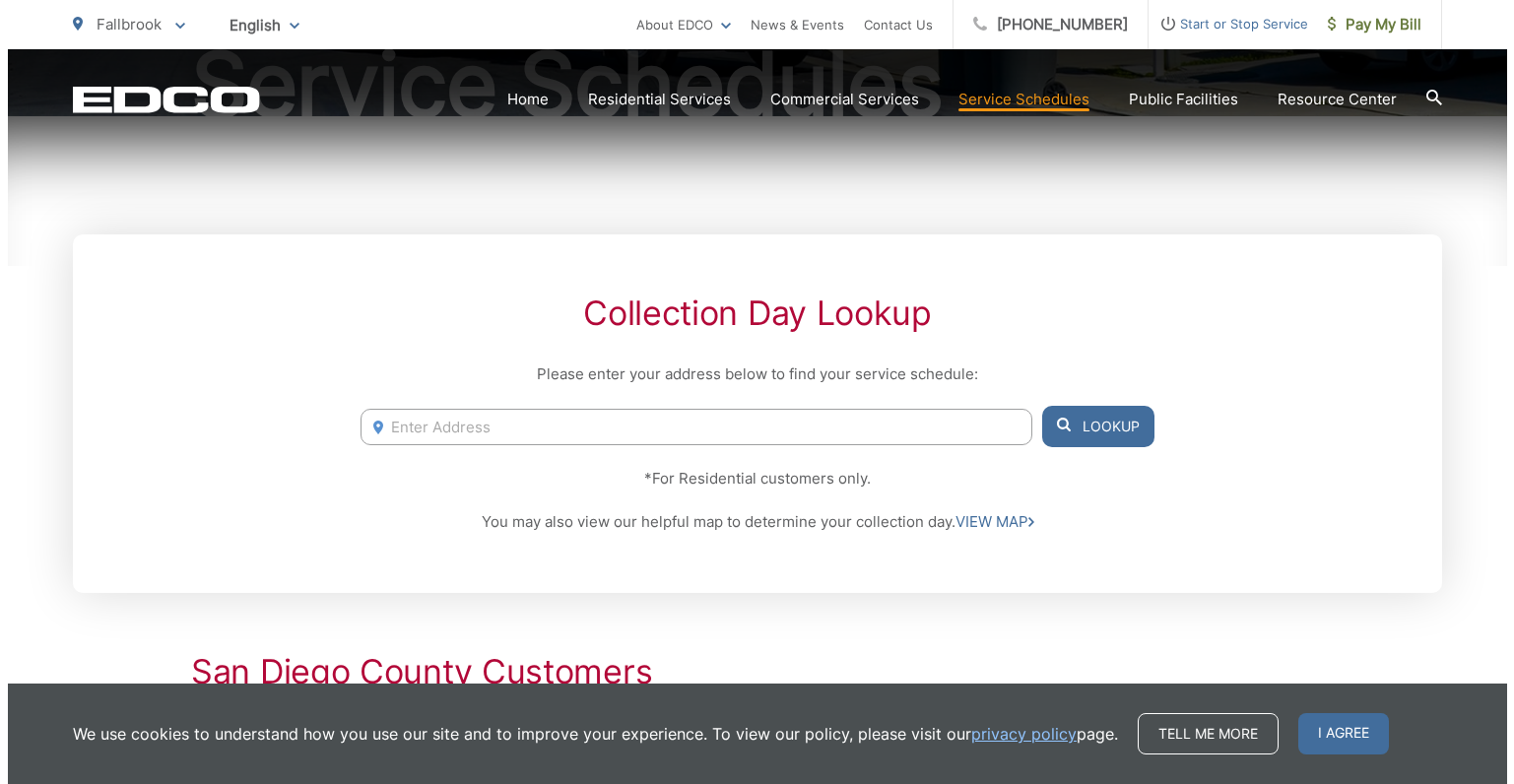 scroll, scrollTop: 295, scrollLeft: 0, axis: vertical 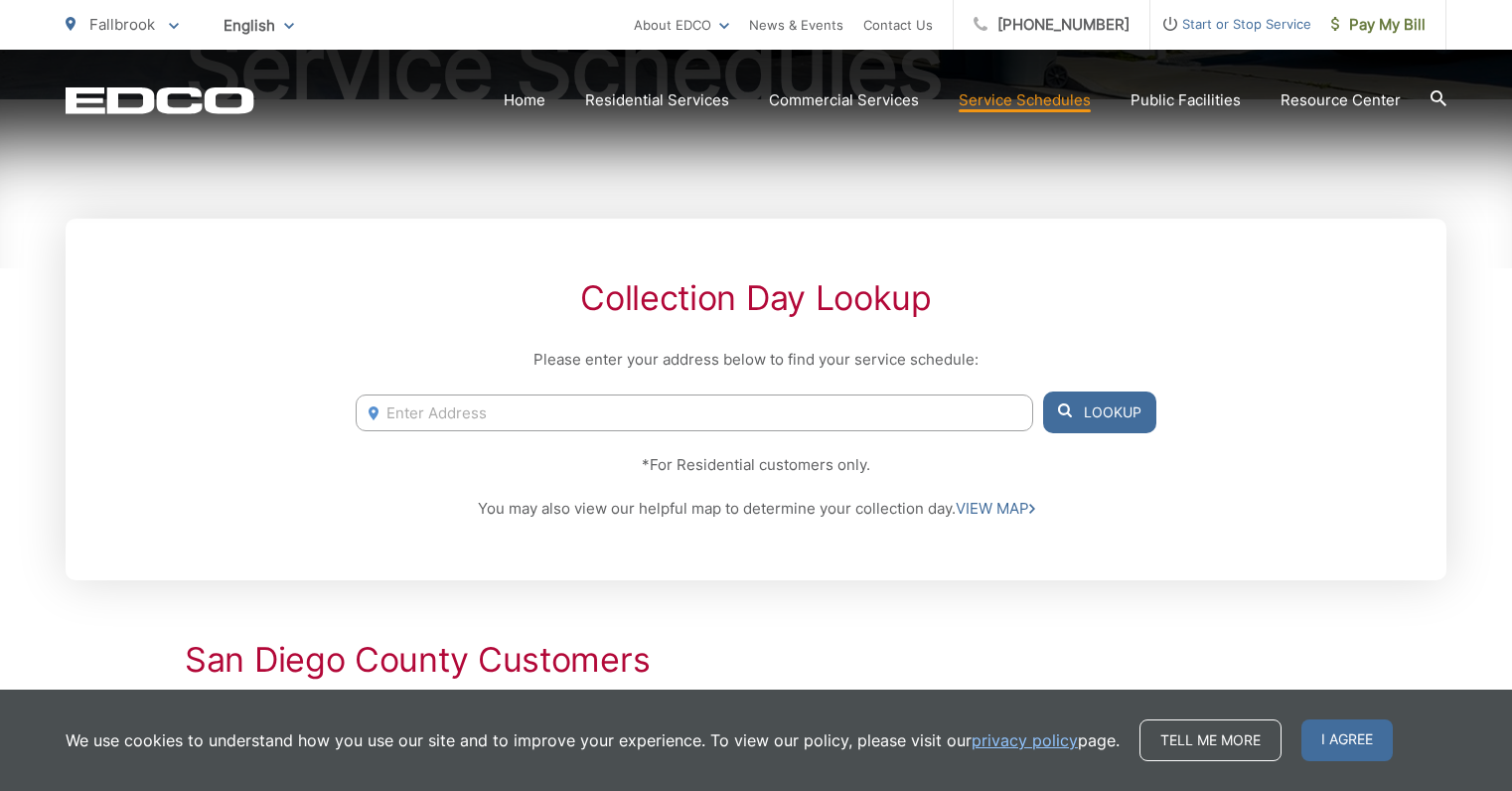 click at bounding box center (694, 412) 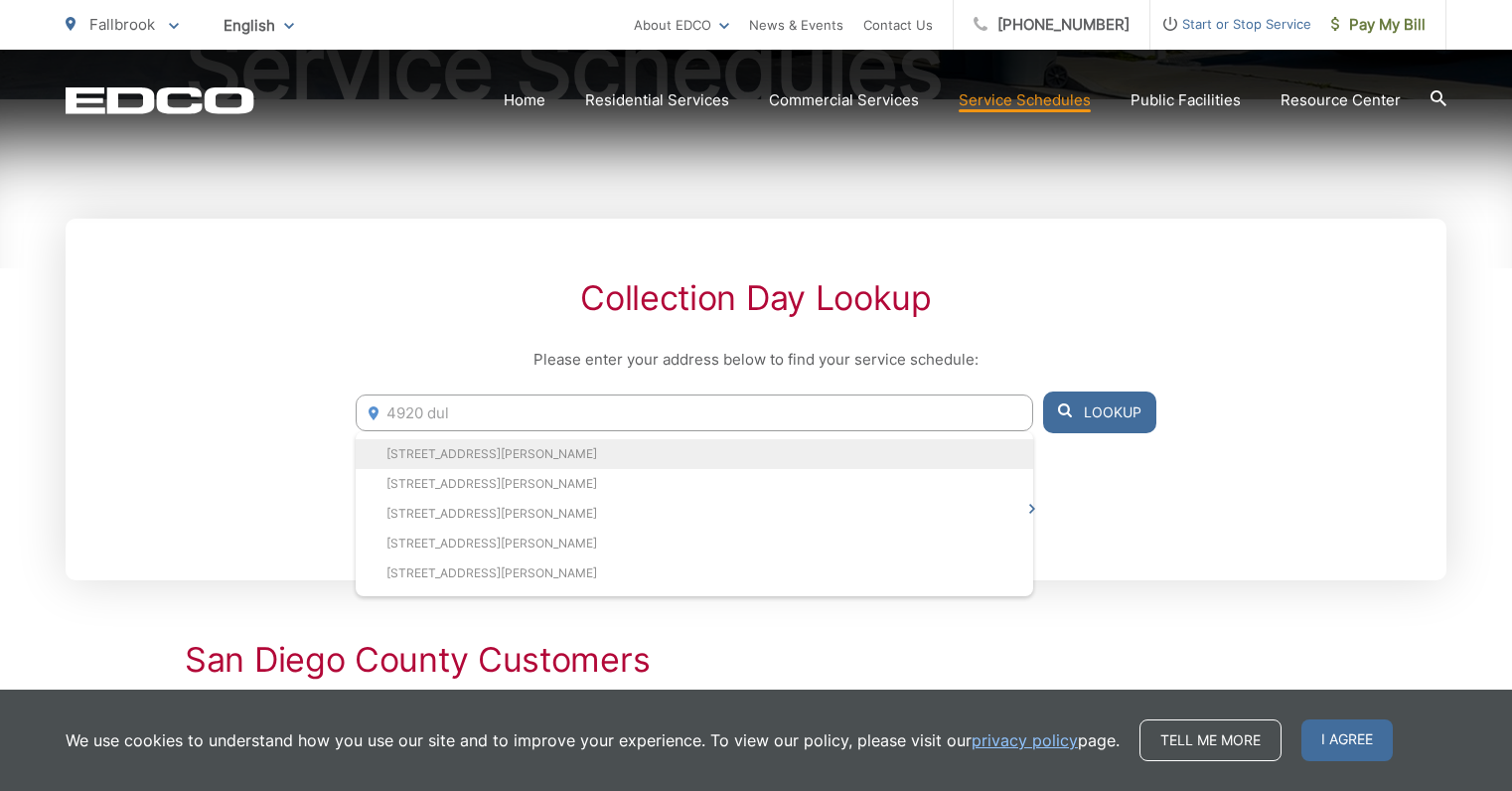 click on "[STREET_ADDRESS][PERSON_NAME]" at bounding box center [694, 454] 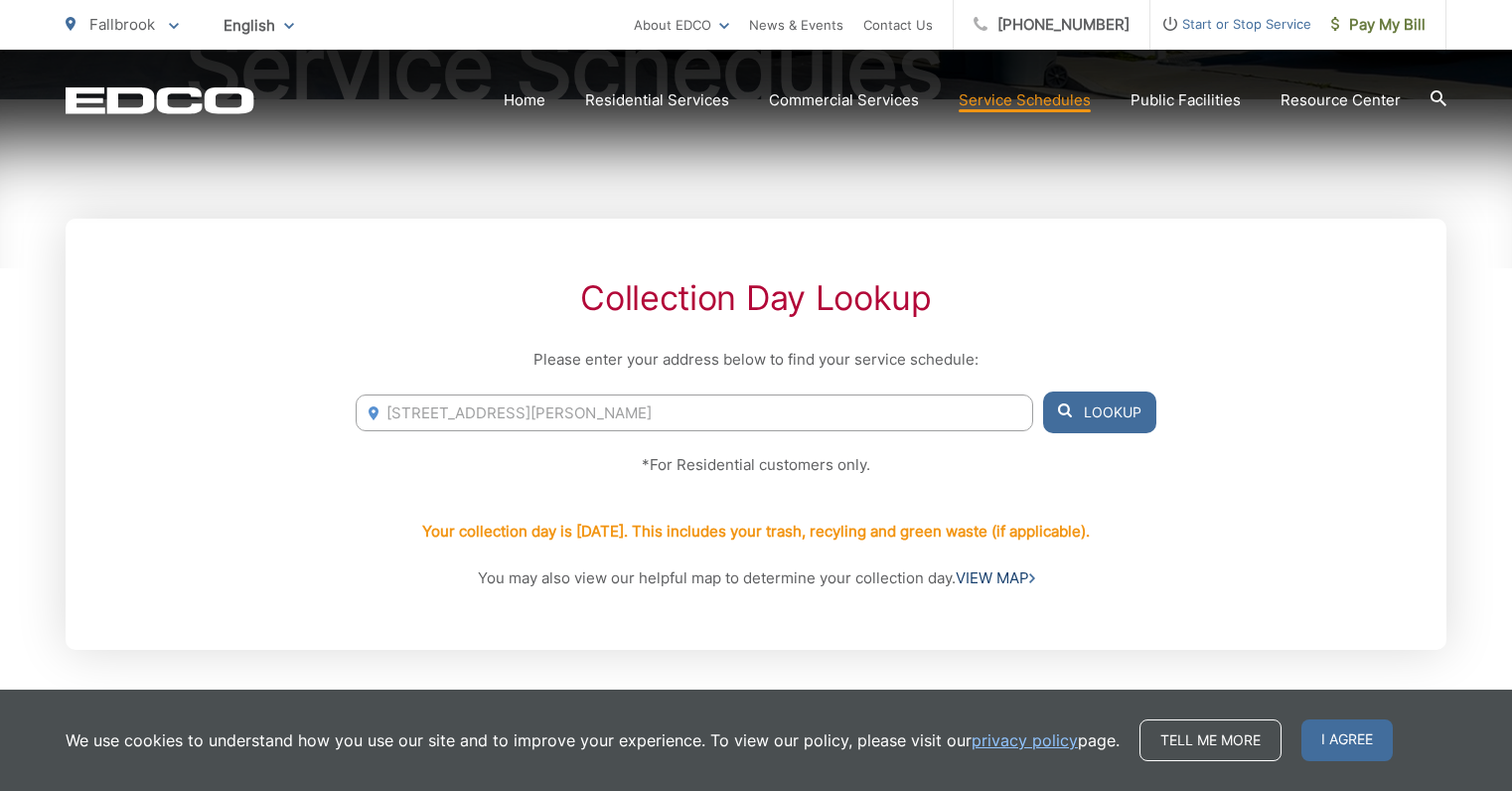 click on "VIEW MAP" at bounding box center [995, 578] 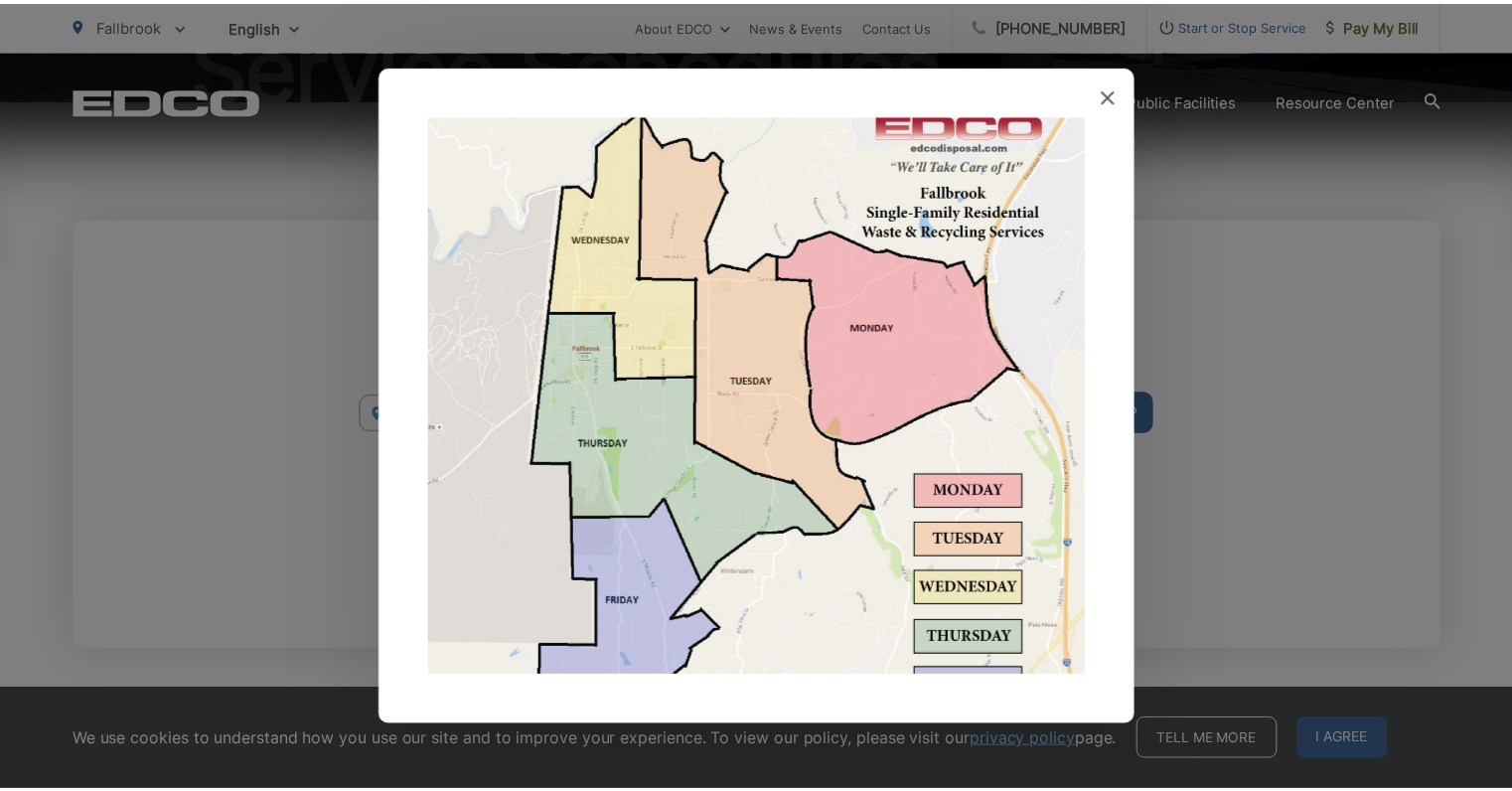 scroll, scrollTop: 0, scrollLeft: 0, axis: both 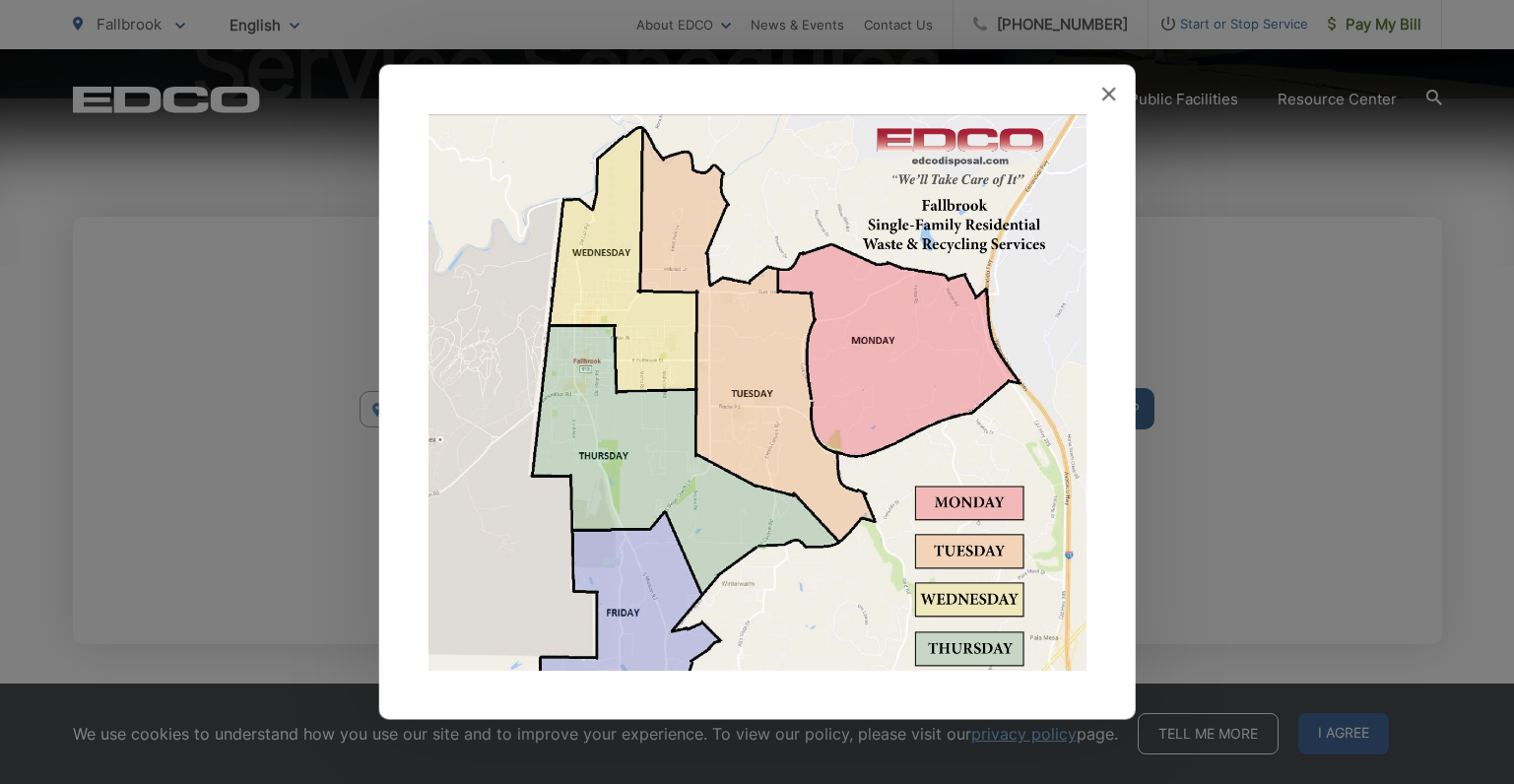 click 